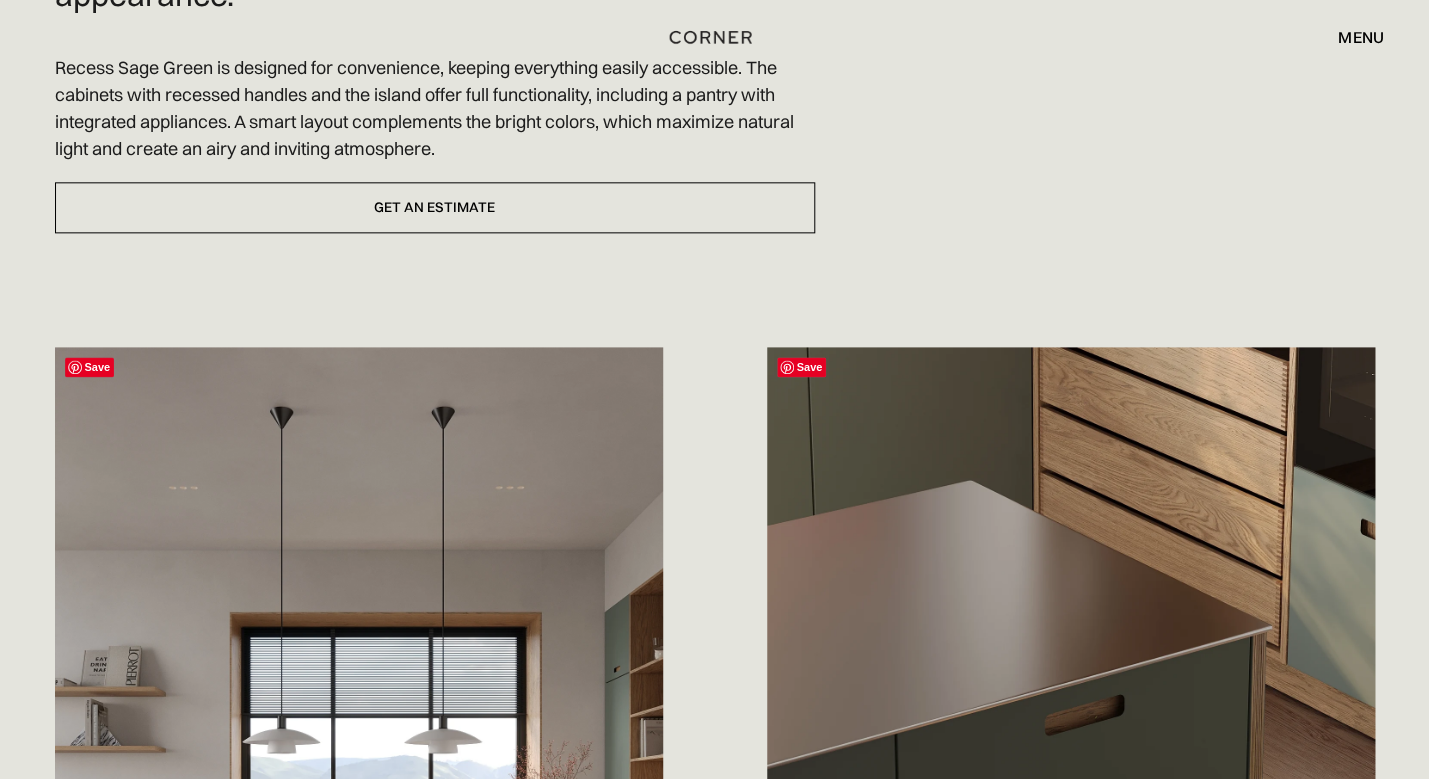 scroll, scrollTop: 0, scrollLeft: 0, axis: both 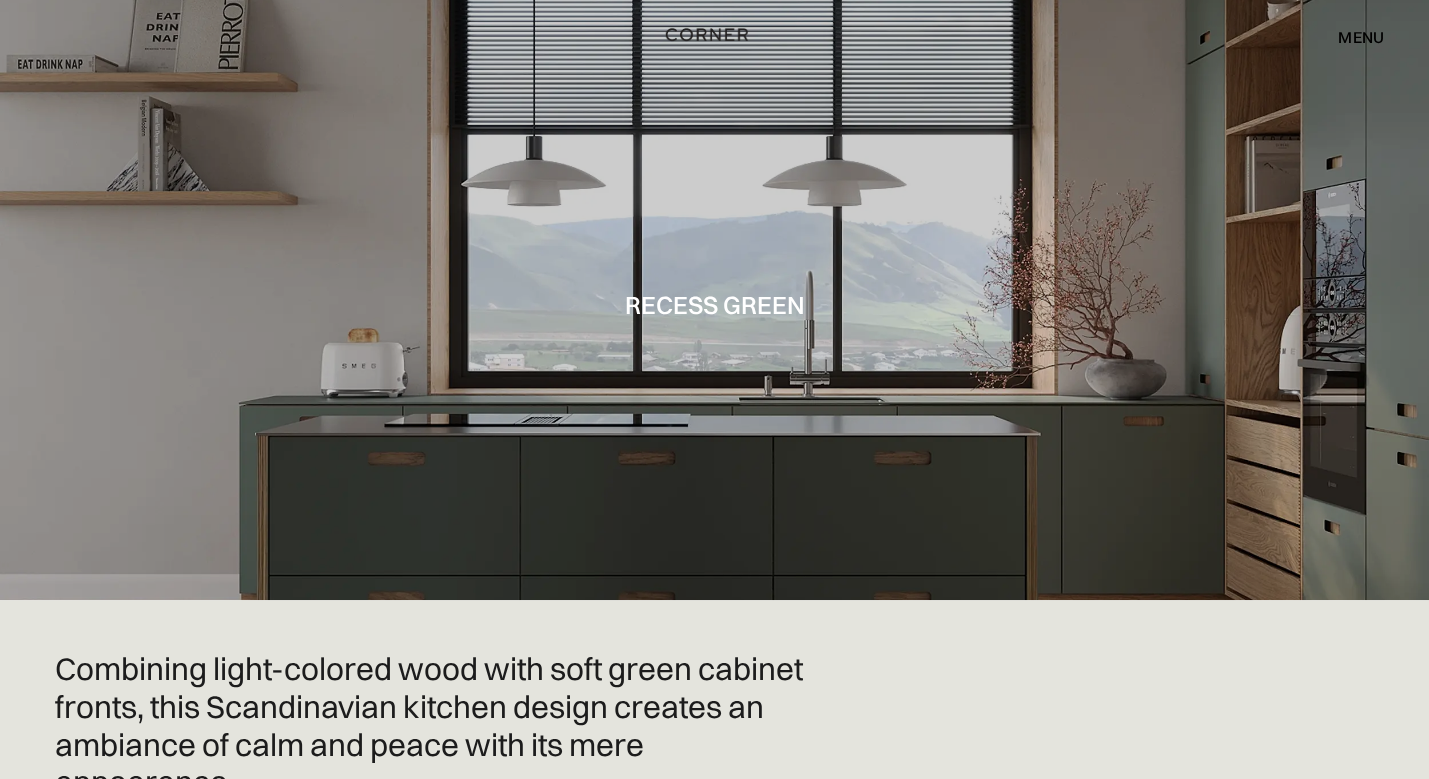 click at bounding box center (707, 35) 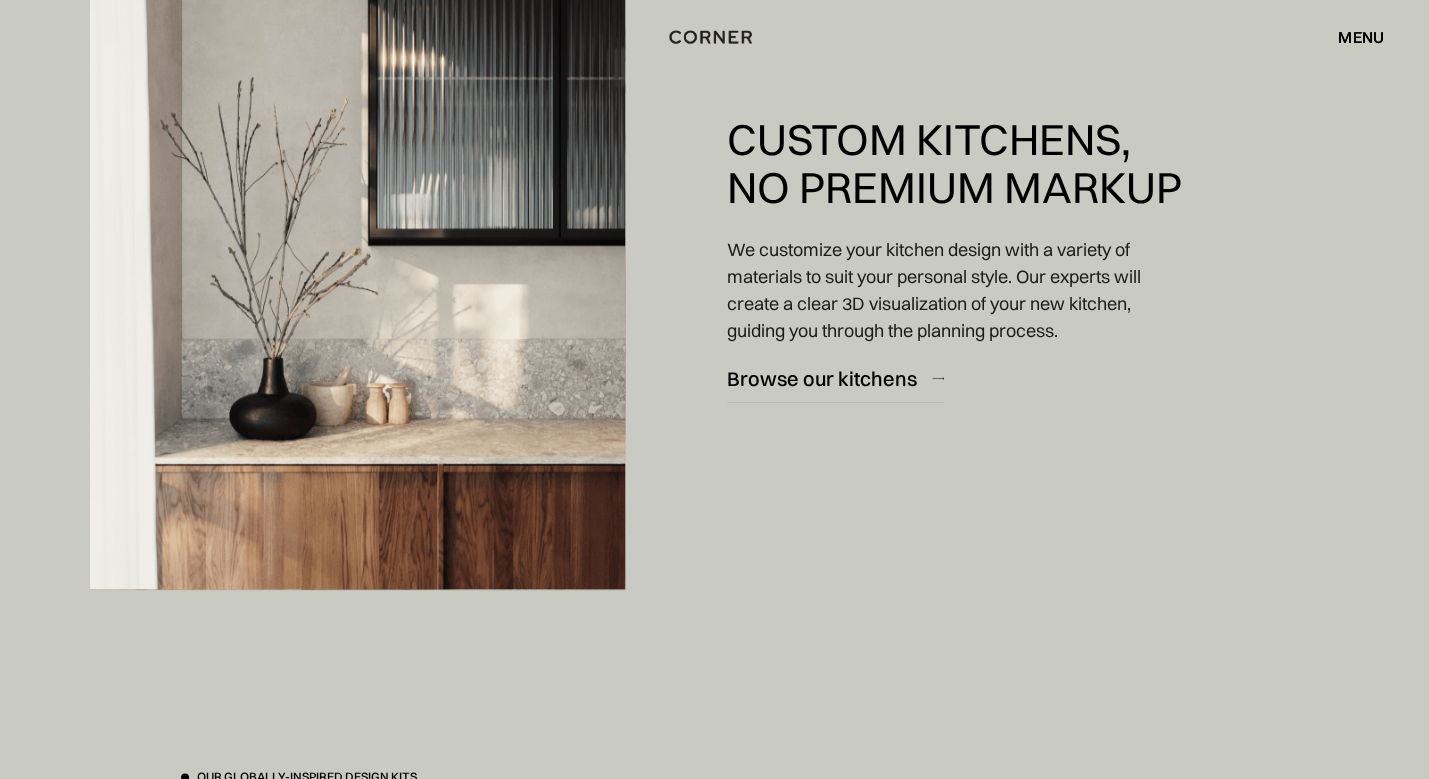 scroll, scrollTop: 3226, scrollLeft: 0, axis: vertical 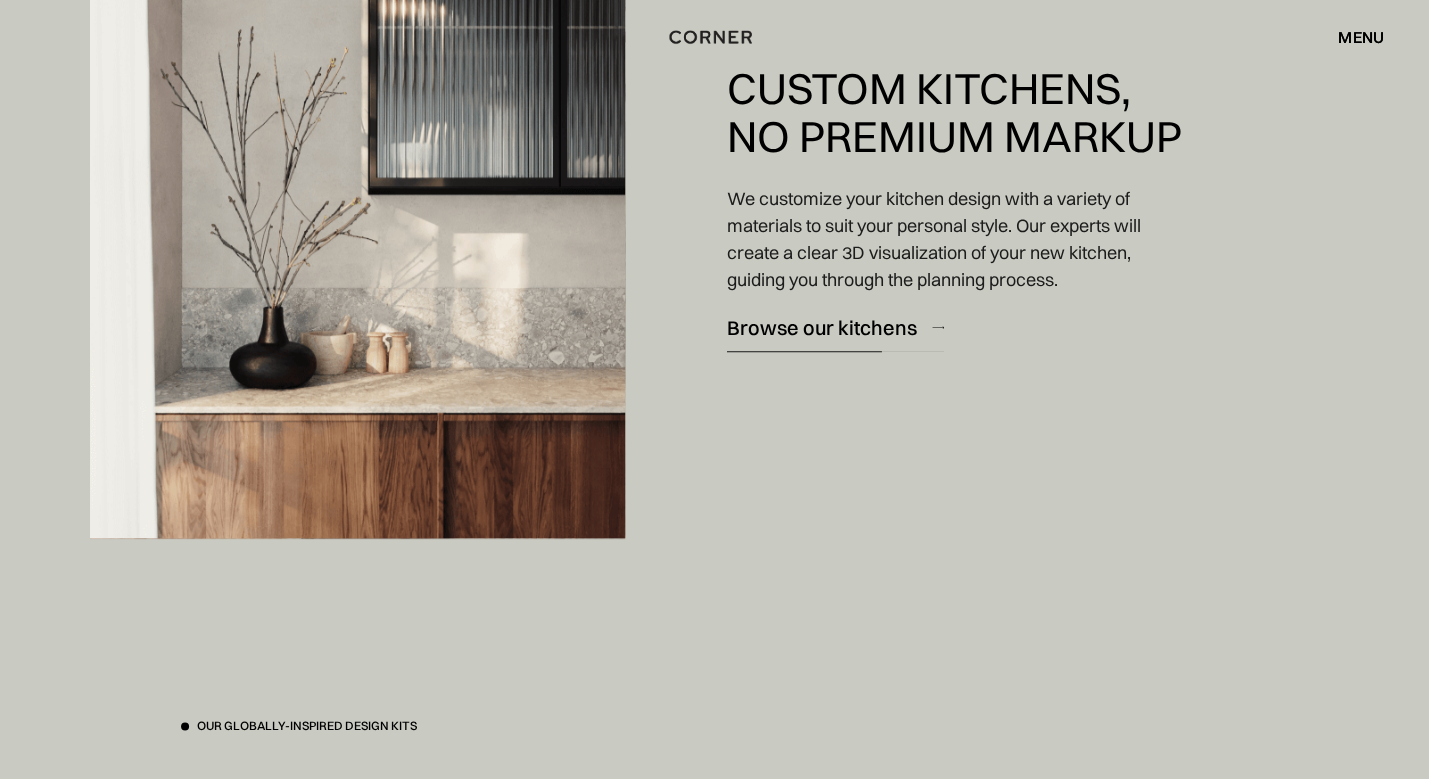 click on "Browse our kitchens" at bounding box center (822, 327) 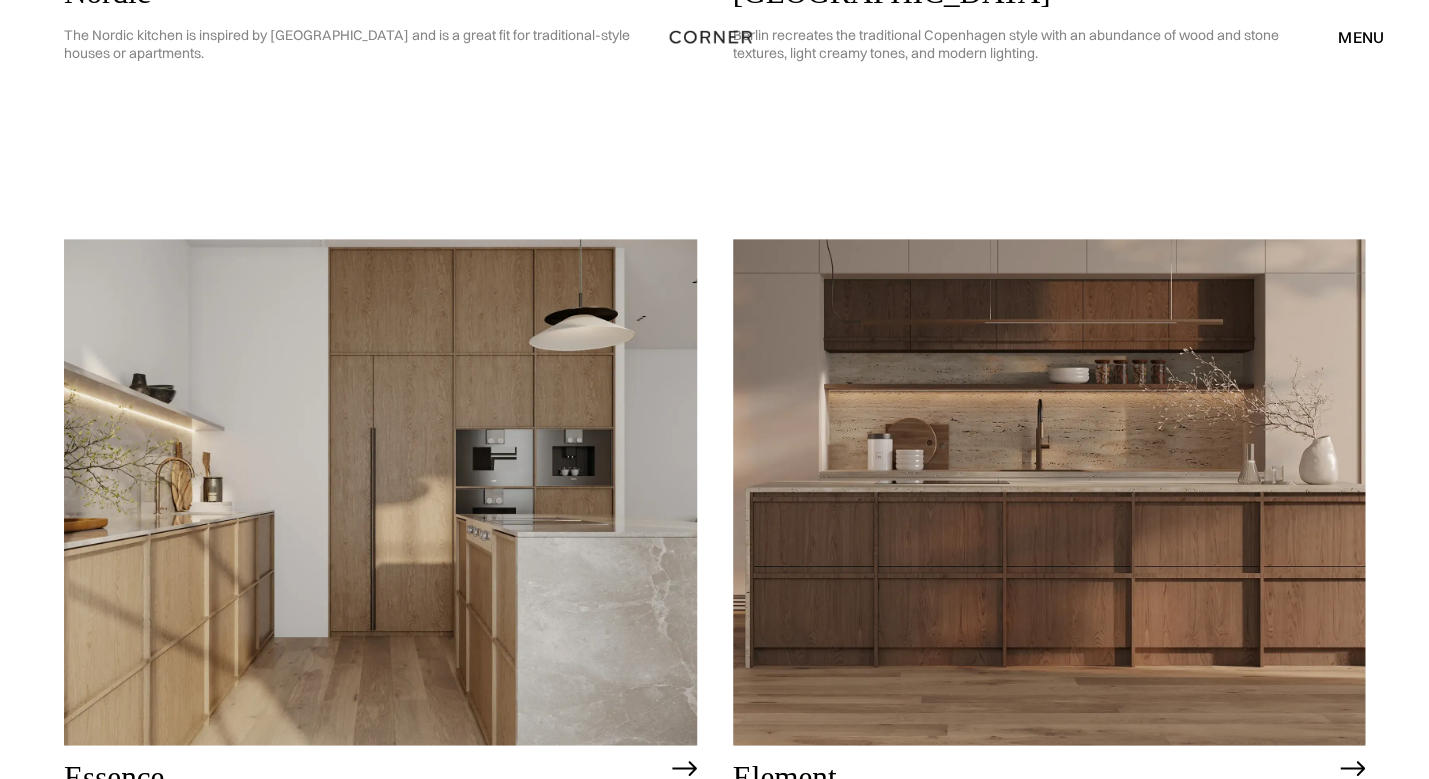 scroll, scrollTop: 849, scrollLeft: 0, axis: vertical 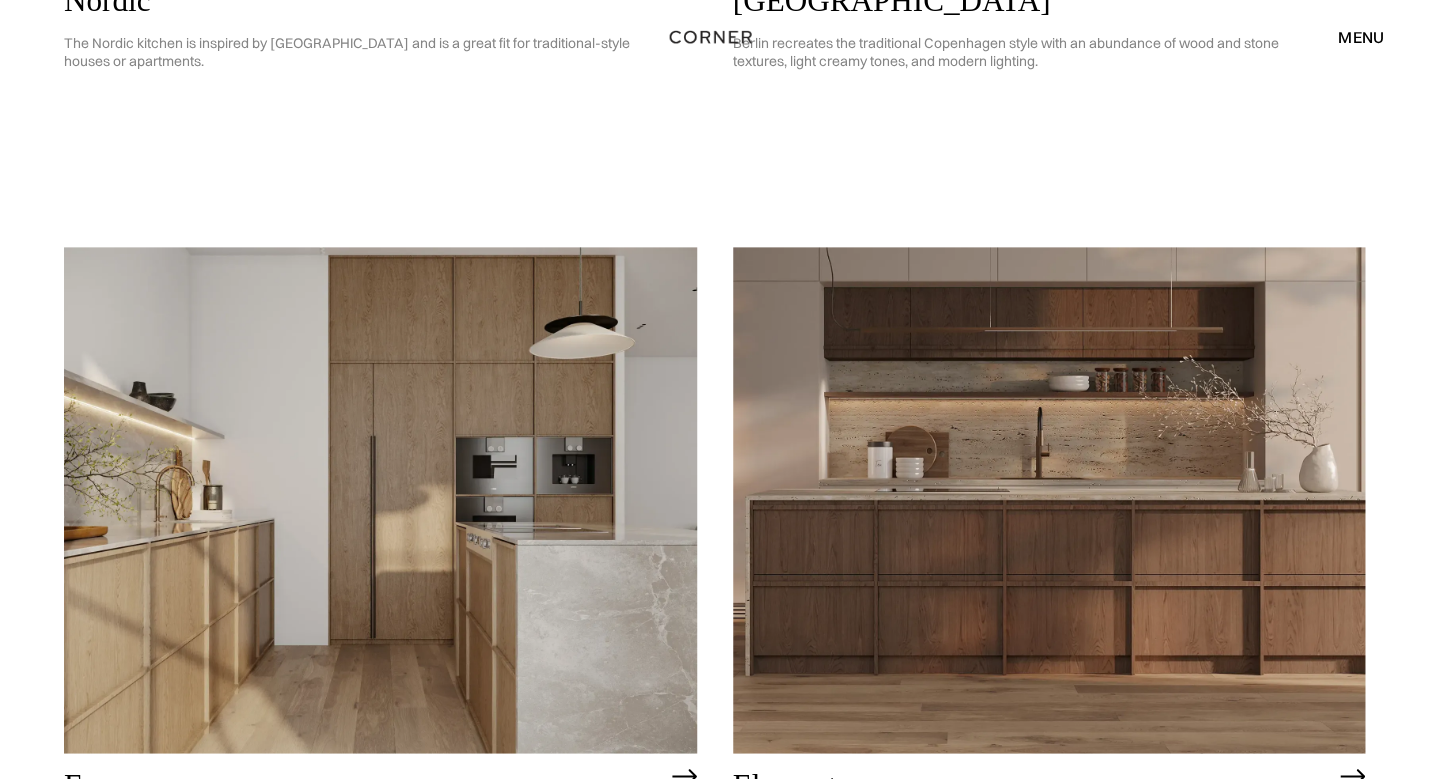 click at bounding box center [380, 500] 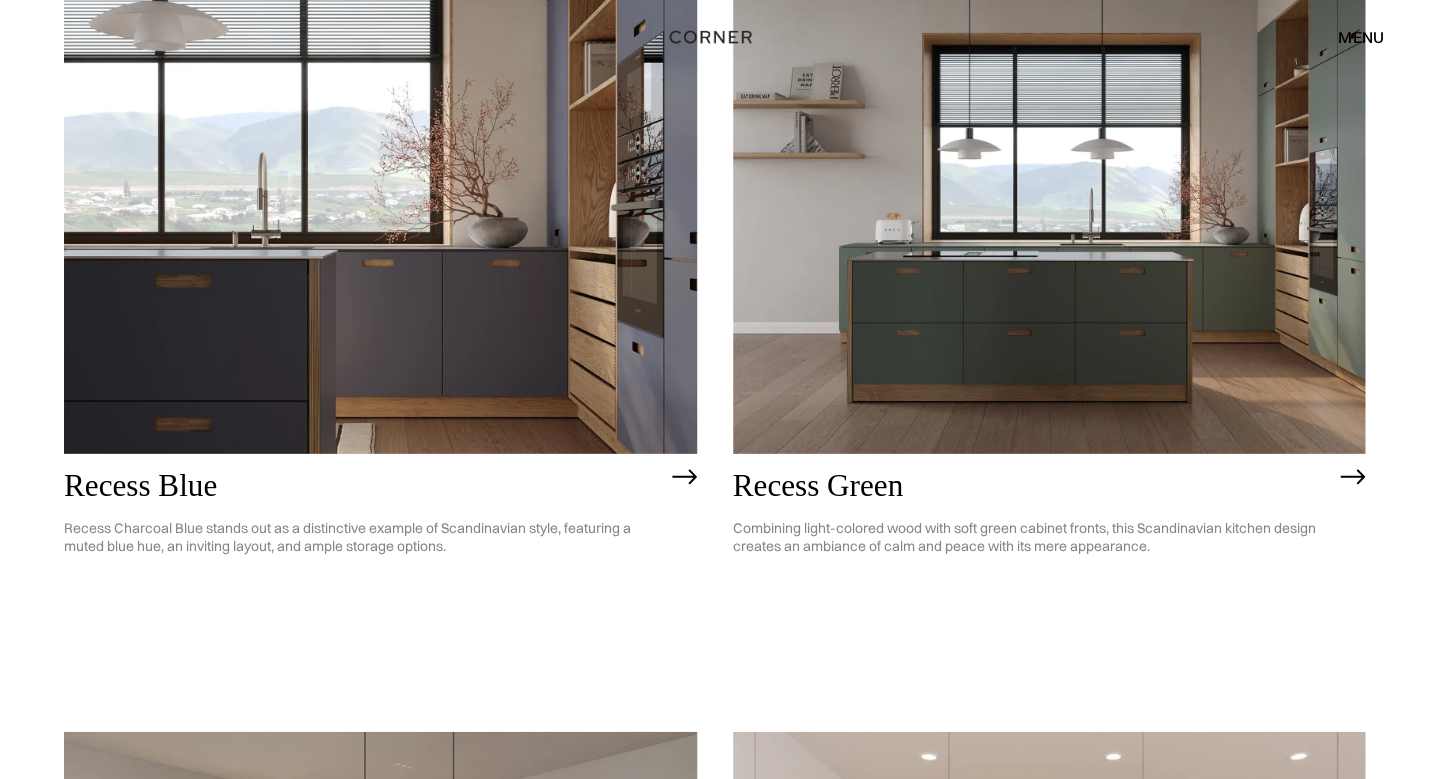 scroll, scrollTop: 1952, scrollLeft: 0, axis: vertical 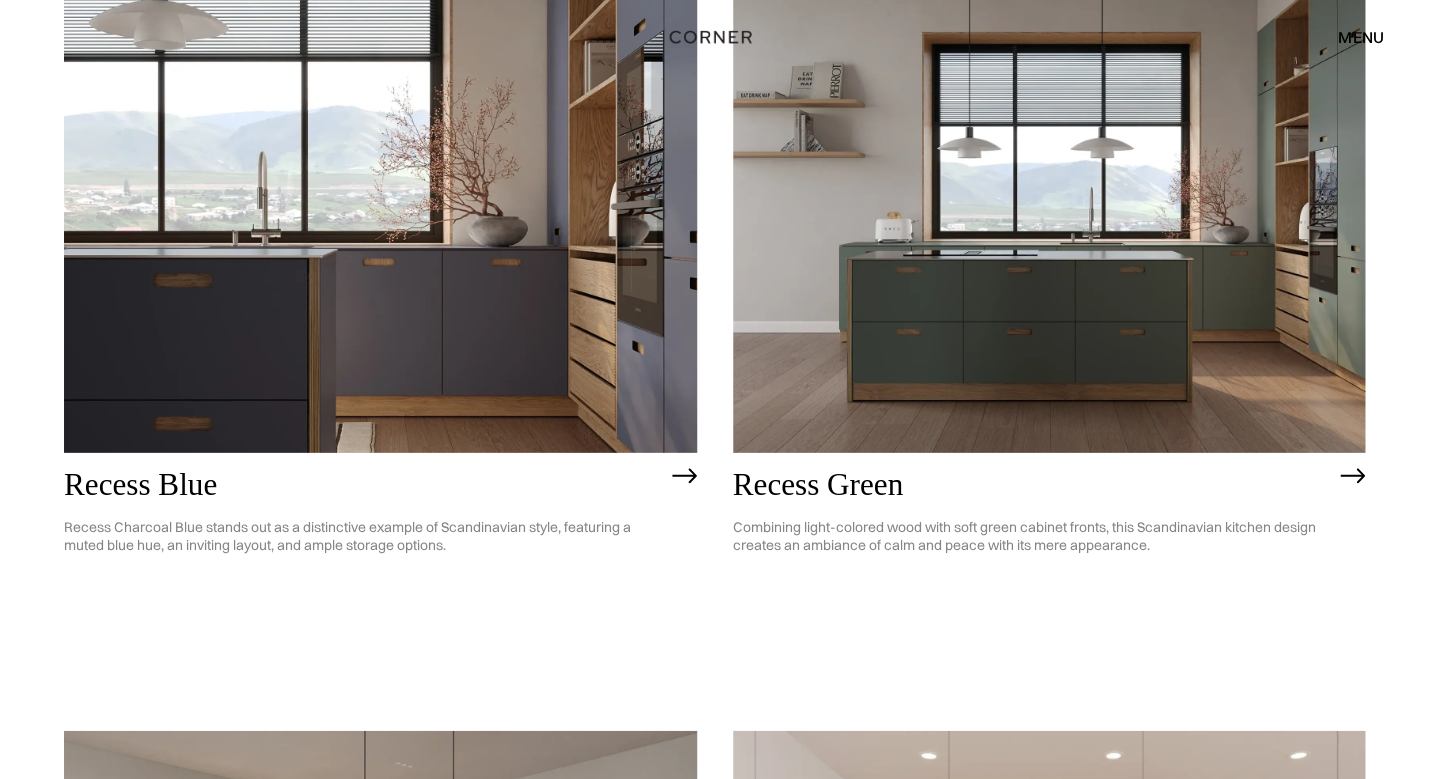 click at bounding box center (1352, 476) 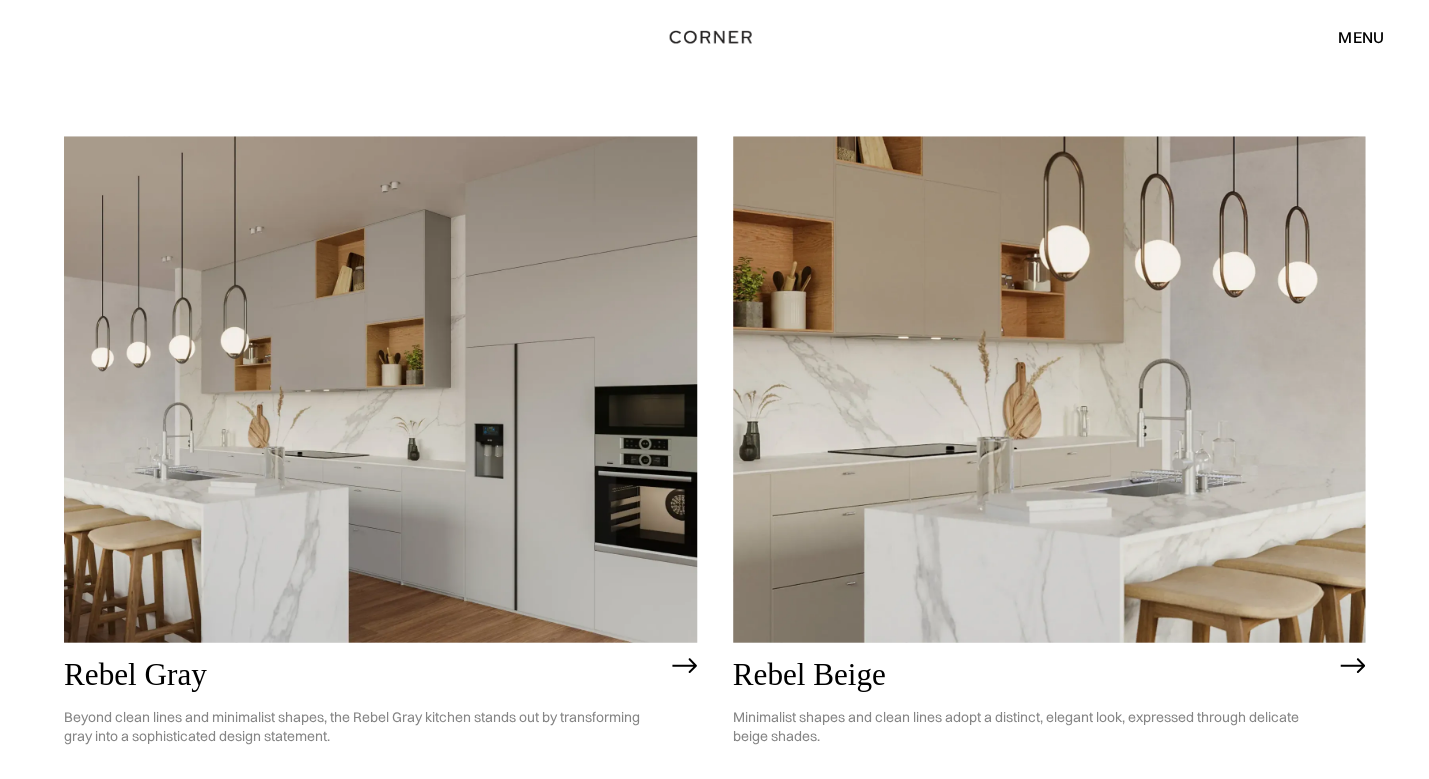 scroll, scrollTop: 4092, scrollLeft: 0, axis: vertical 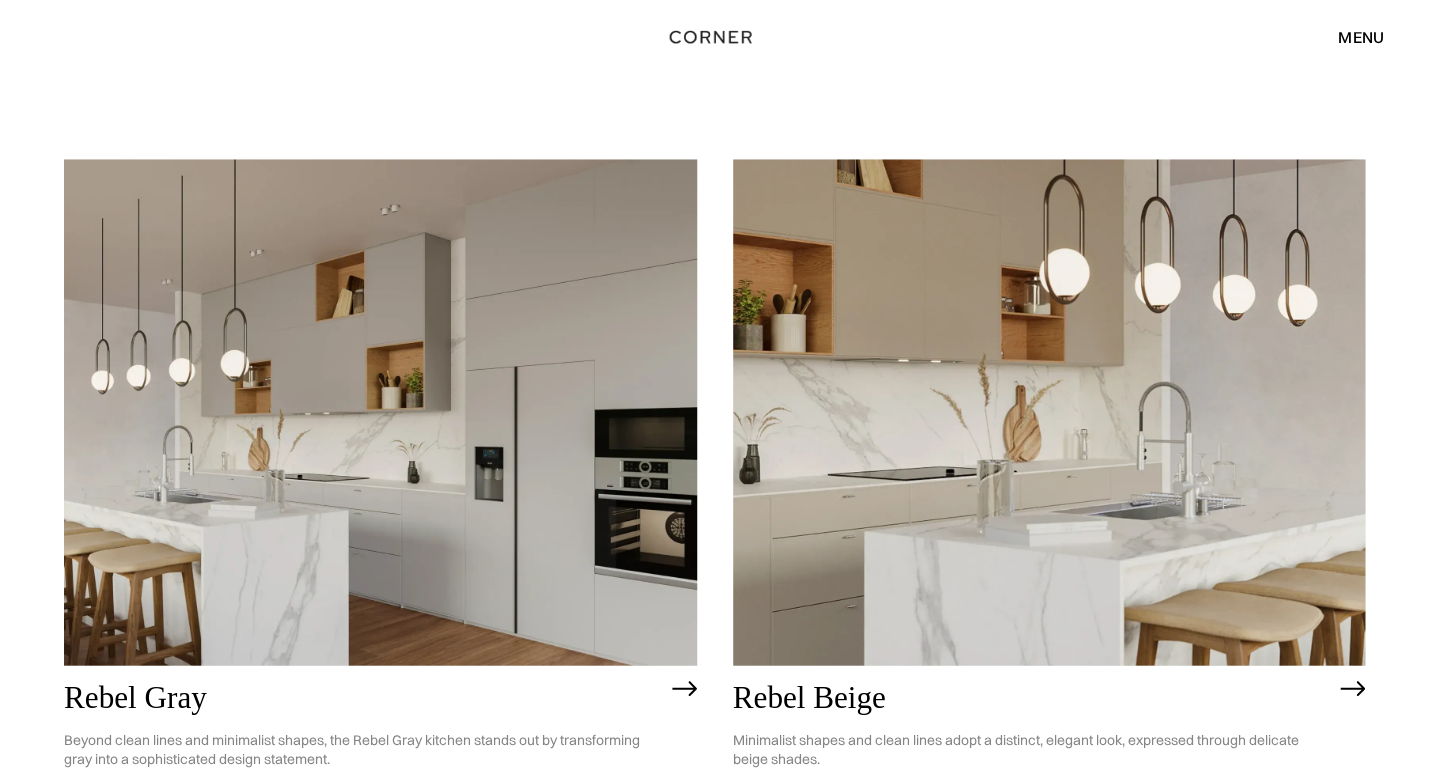 click at bounding box center [1049, 412] 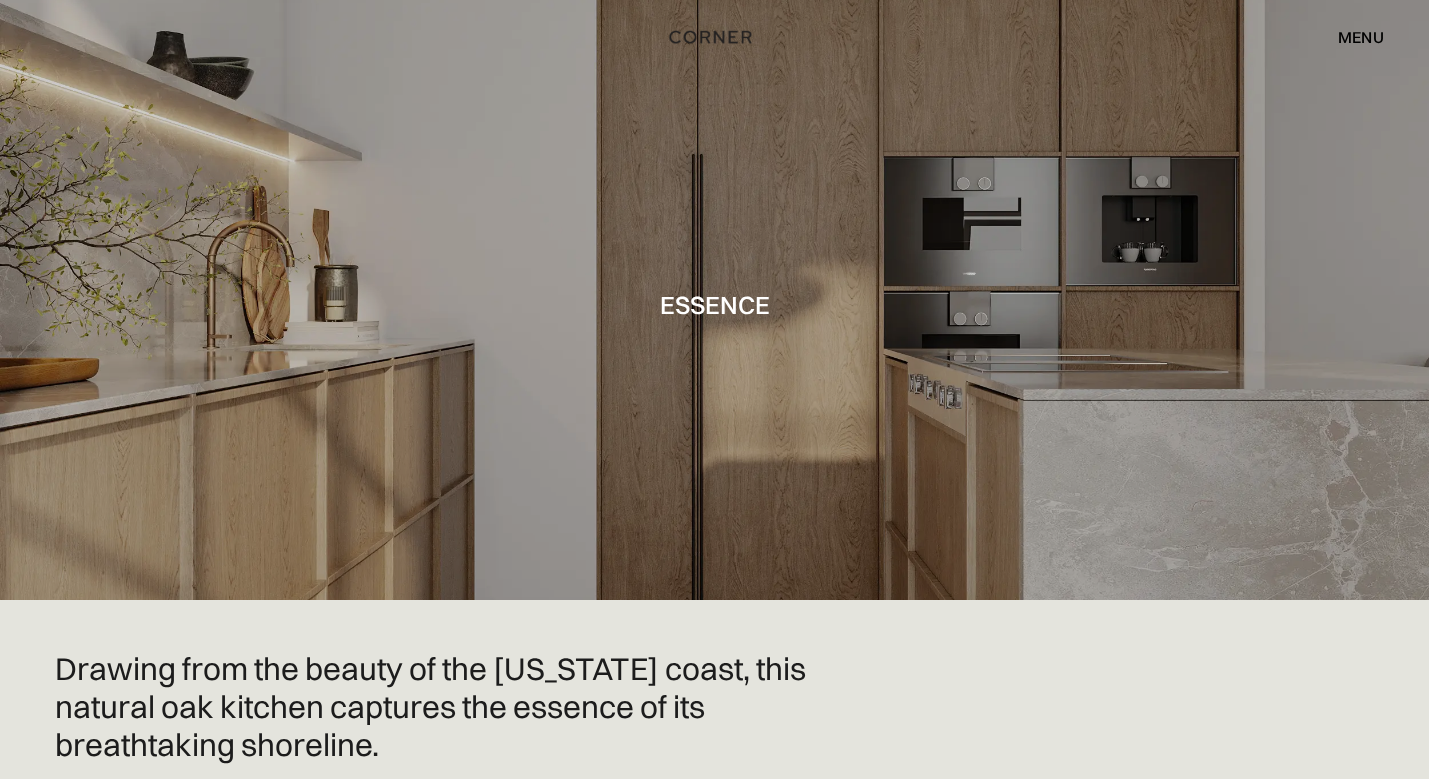 scroll, scrollTop: 0, scrollLeft: 0, axis: both 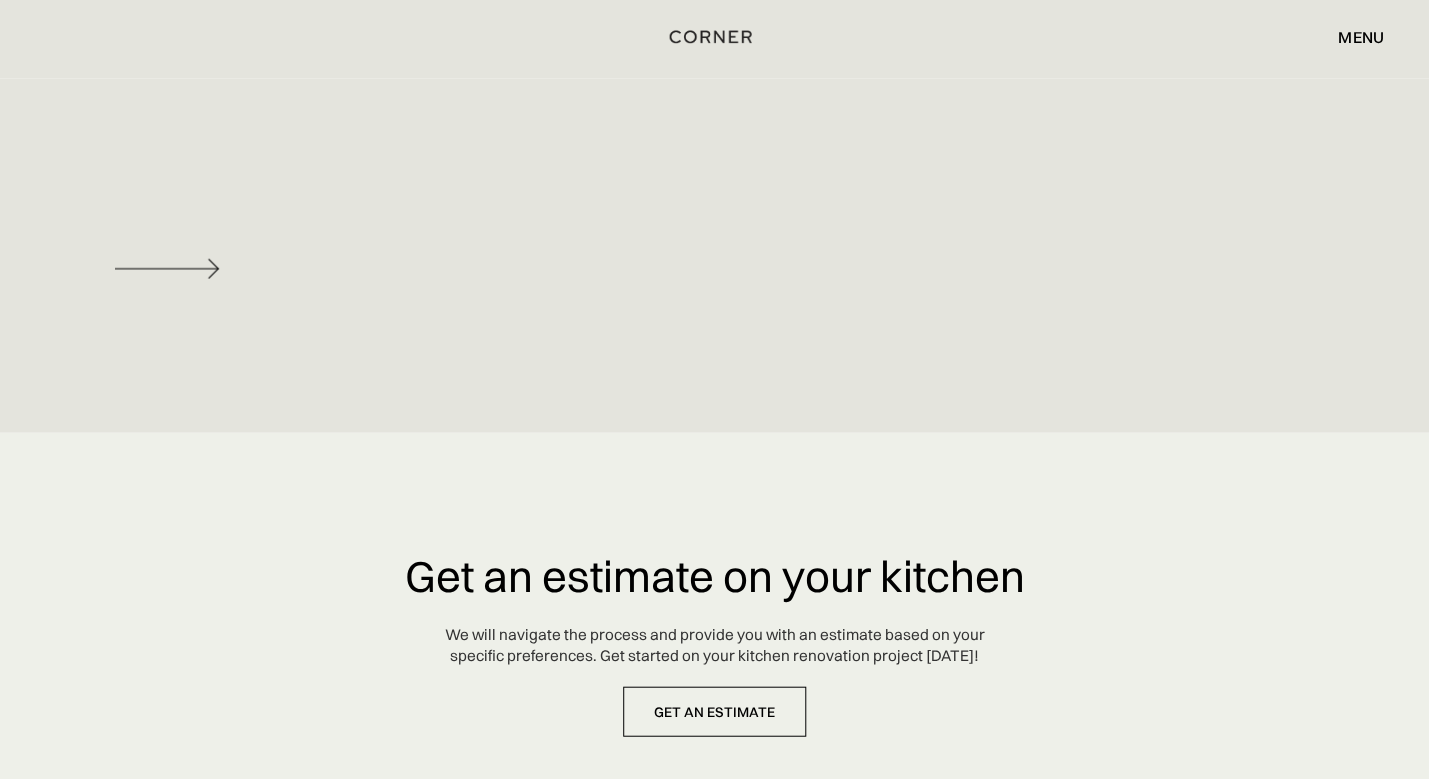 click at bounding box center [263, 268] 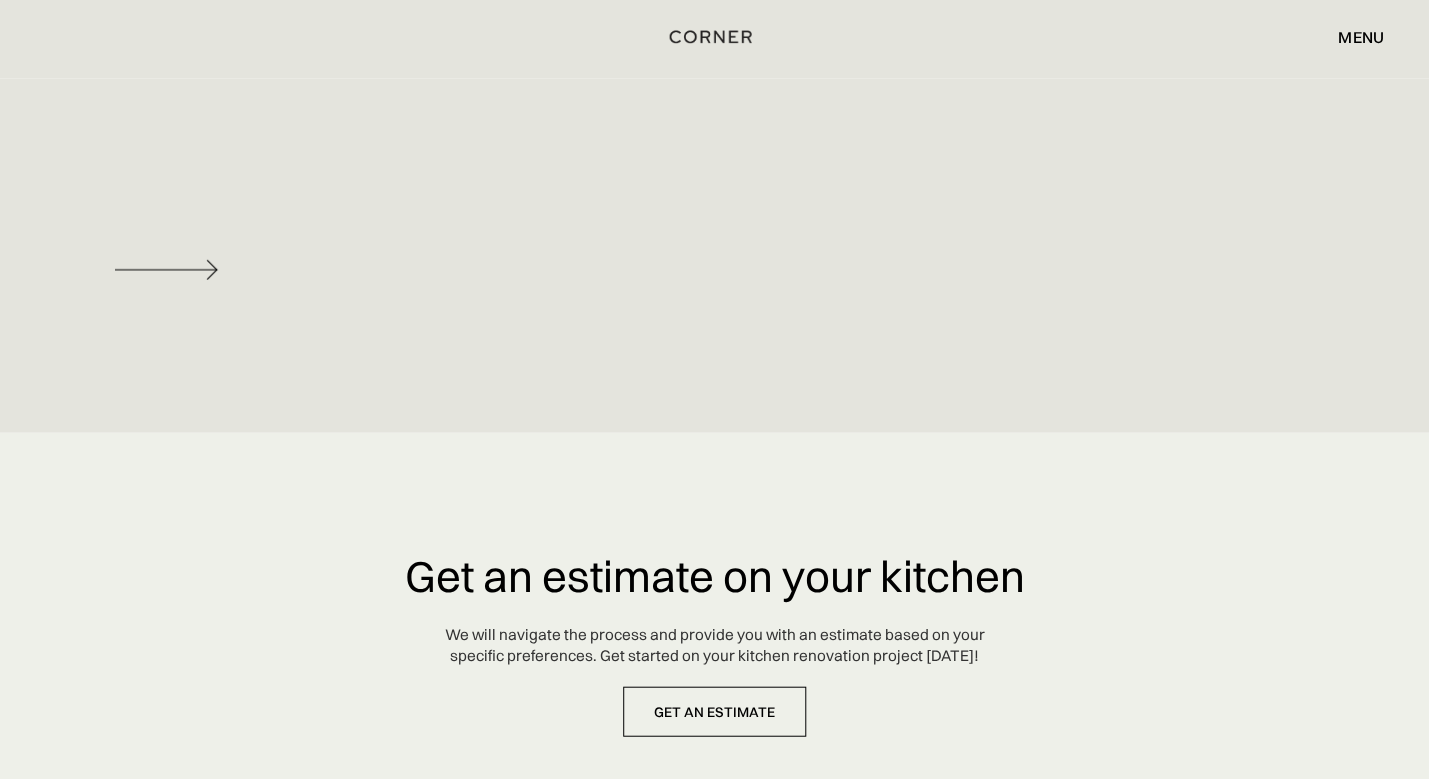 click at bounding box center (263, 269) 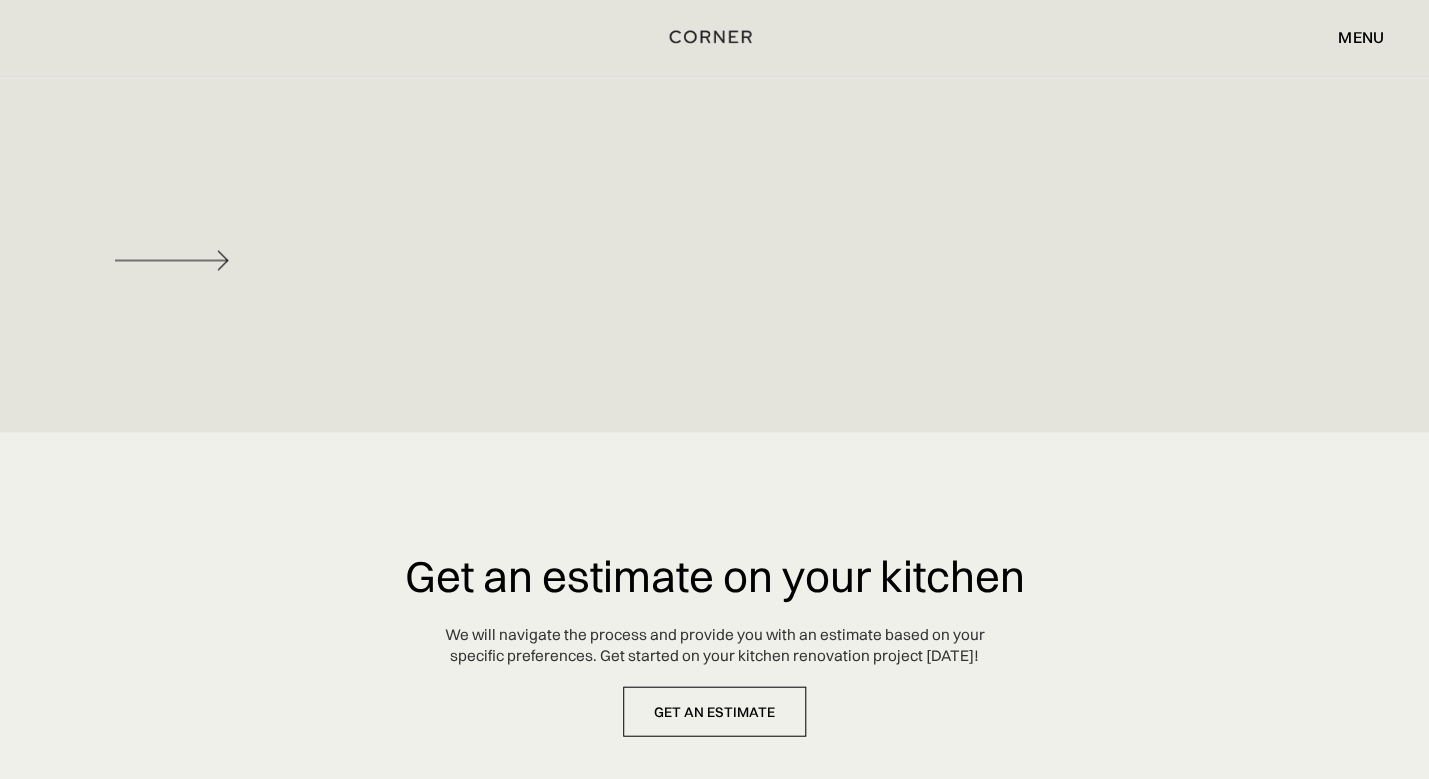 click at bounding box center [172, 261] 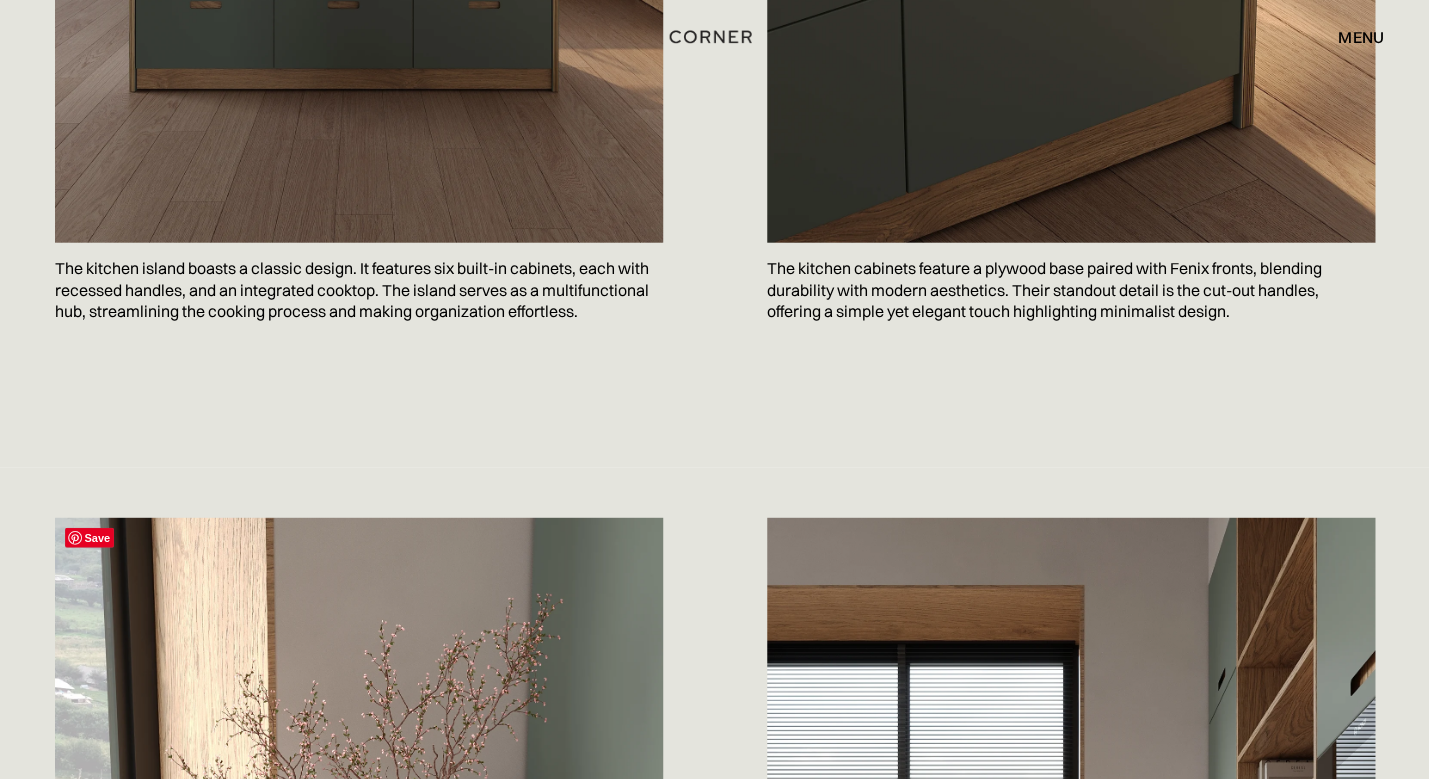 scroll, scrollTop: 0, scrollLeft: 0, axis: both 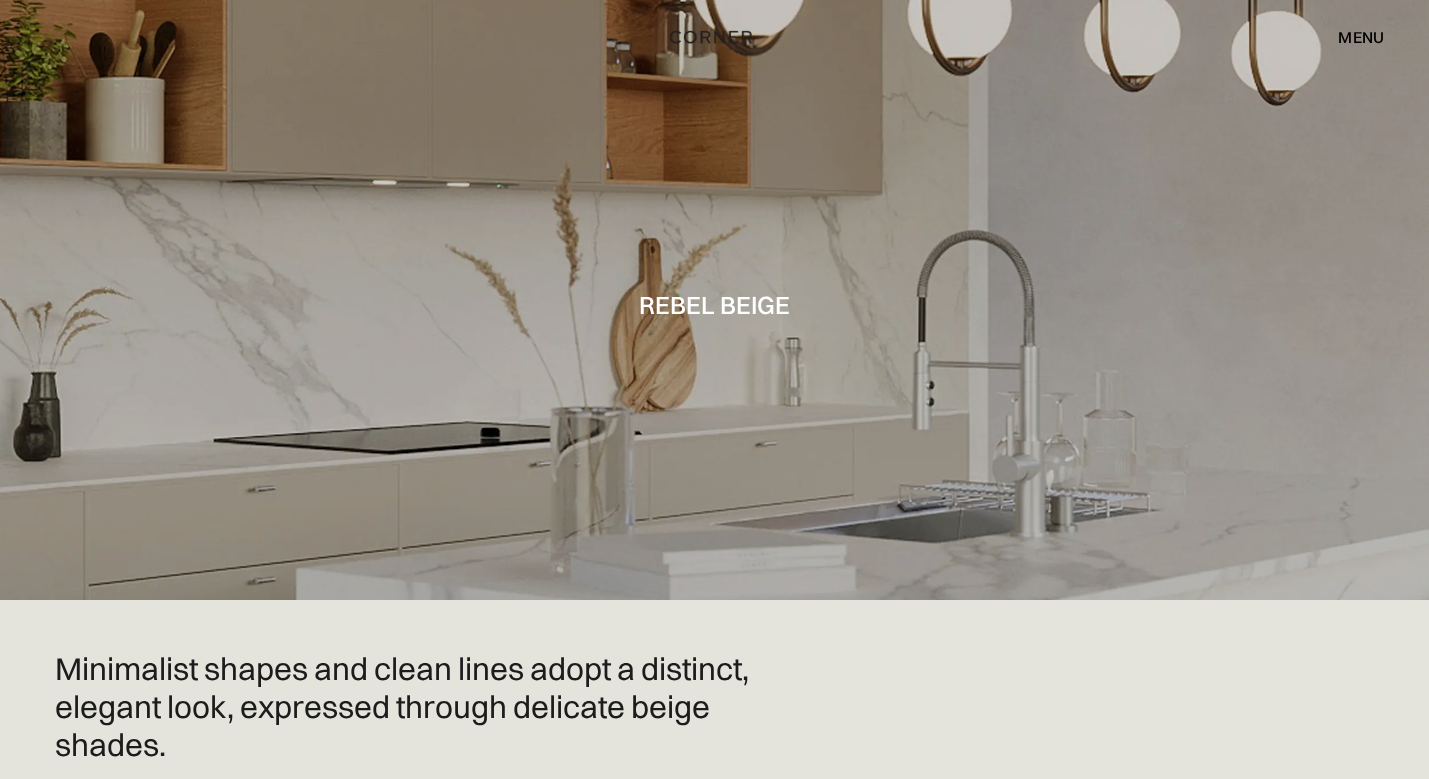 click on "menu" at bounding box center [1361, 37] 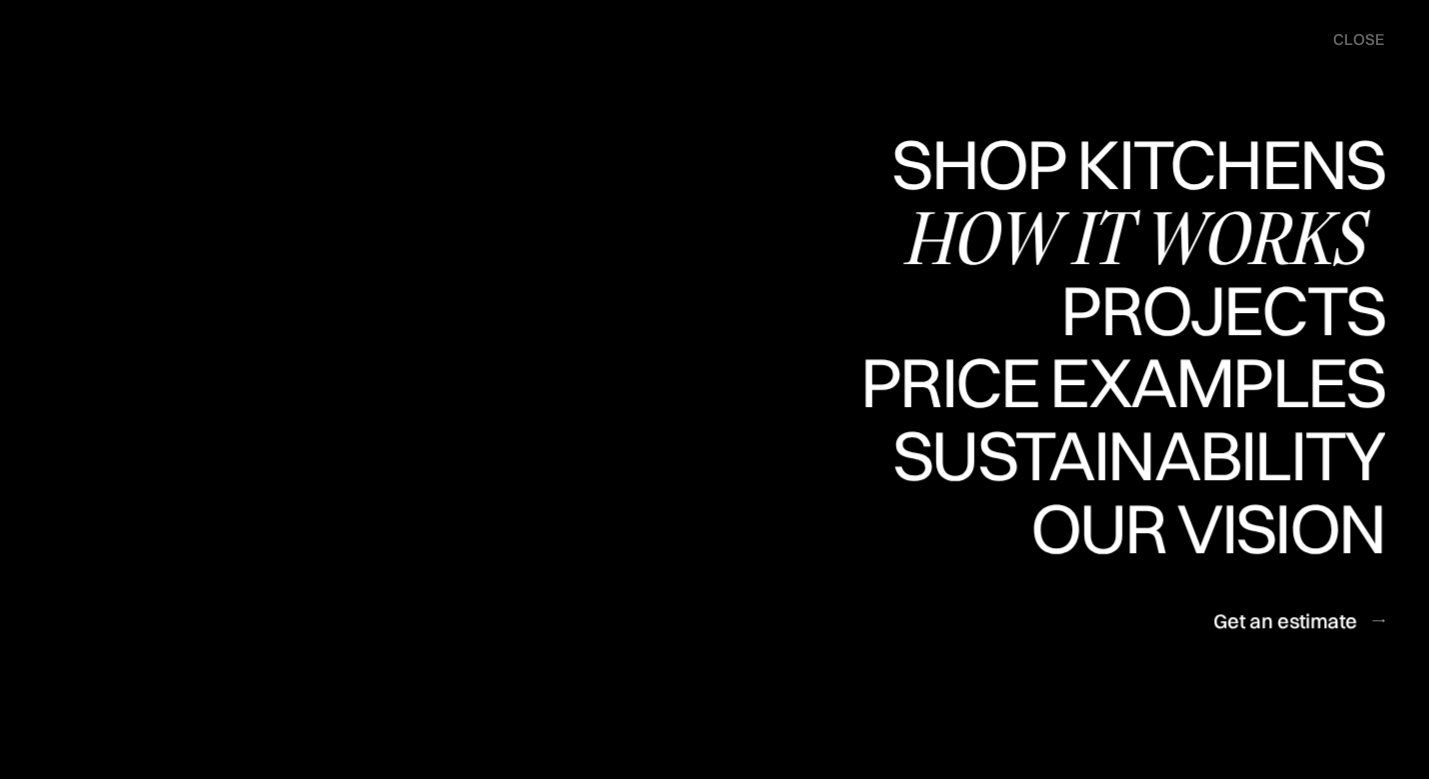 scroll, scrollTop: 852, scrollLeft: 0, axis: vertical 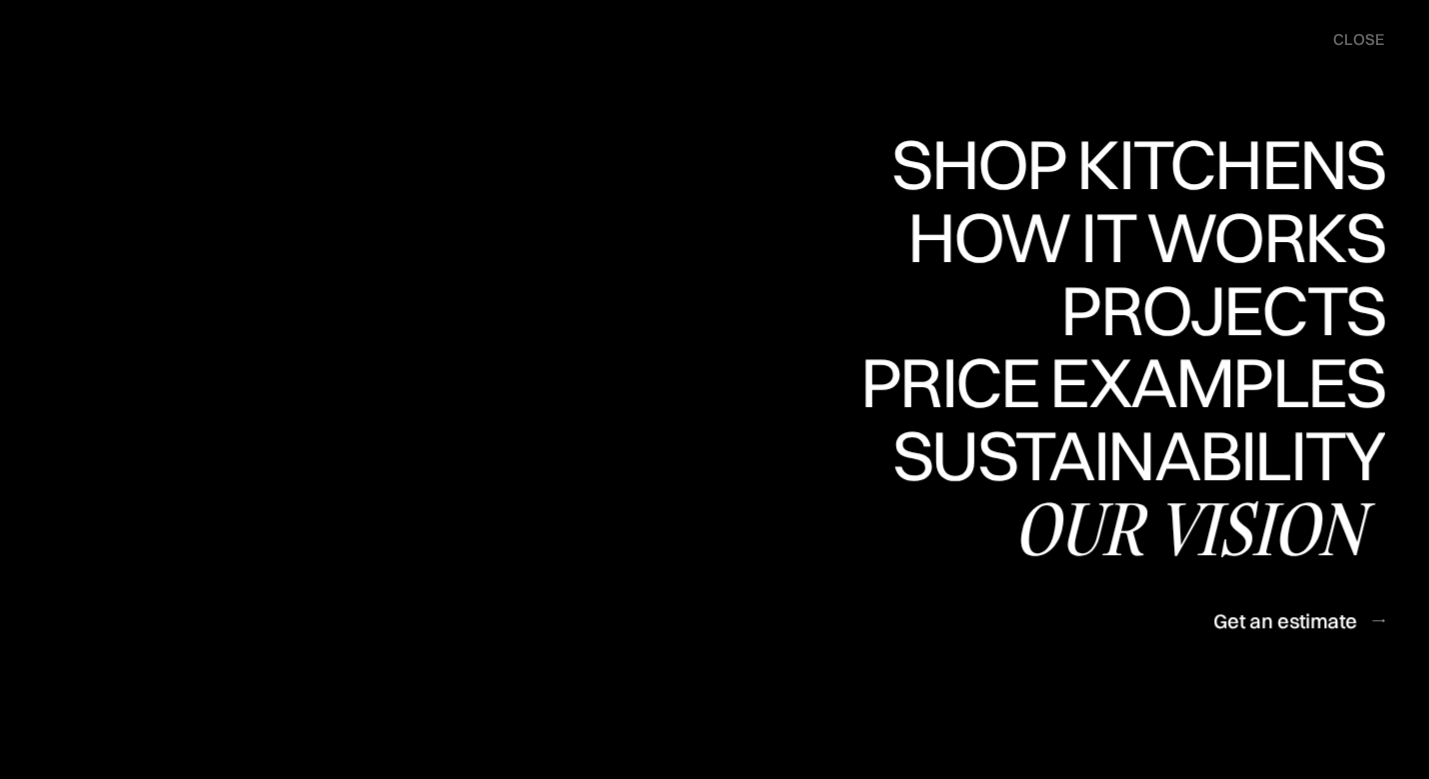 click on "Our vision" at bounding box center [1198, 528] 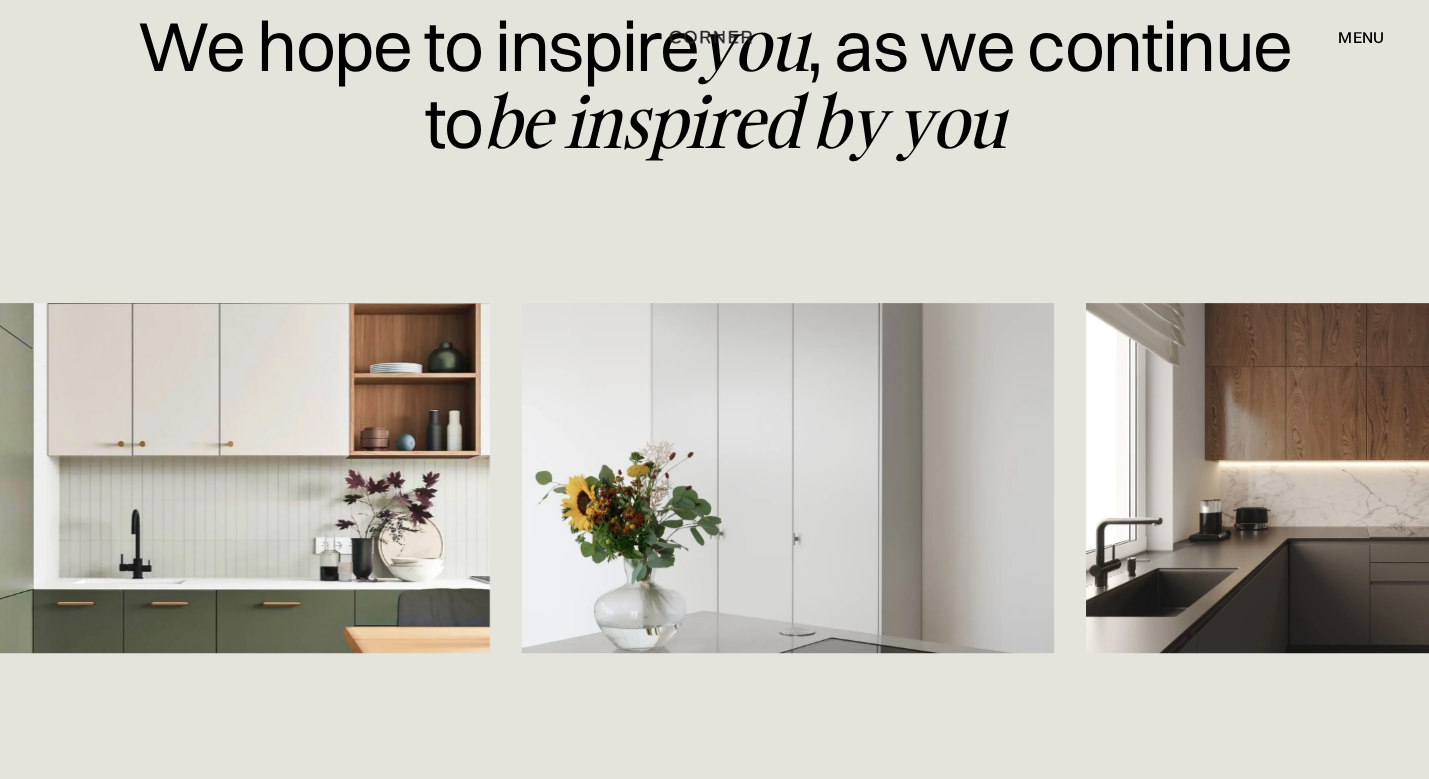 scroll, scrollTop: 2892, scrollLeft: 0, axis: vertical 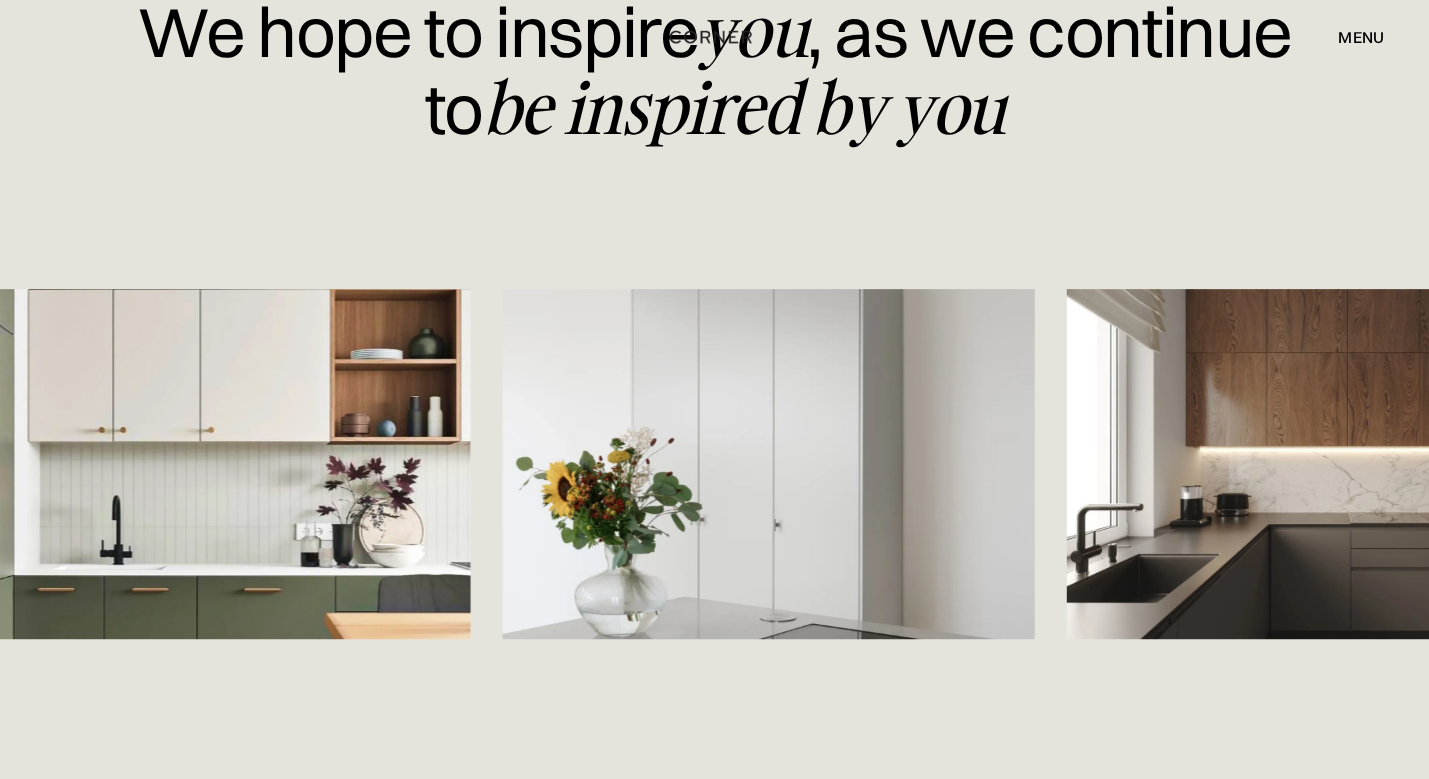 click at bounding box center (204, 464) 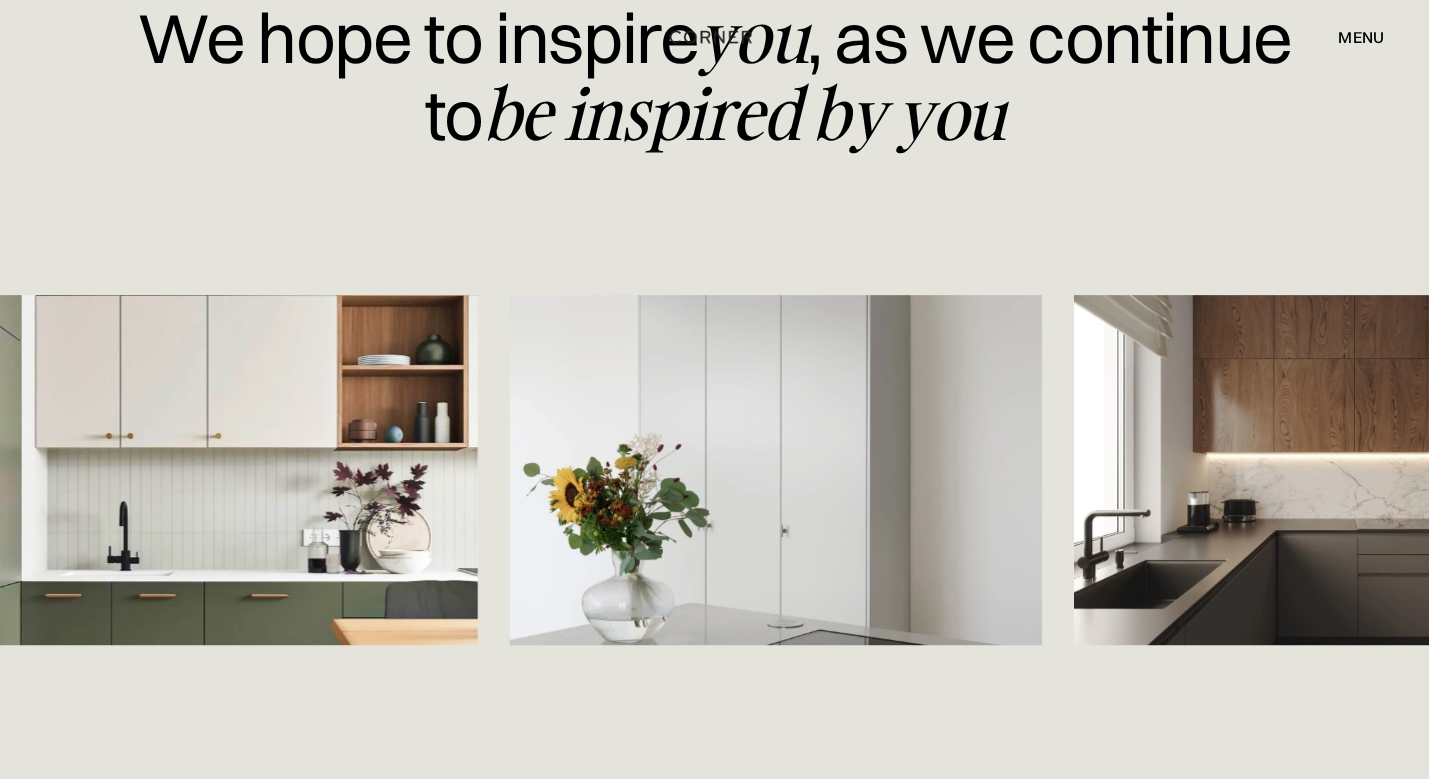 scroll, scrollTop: 2896, scrollLeft: 0, axis: vertical 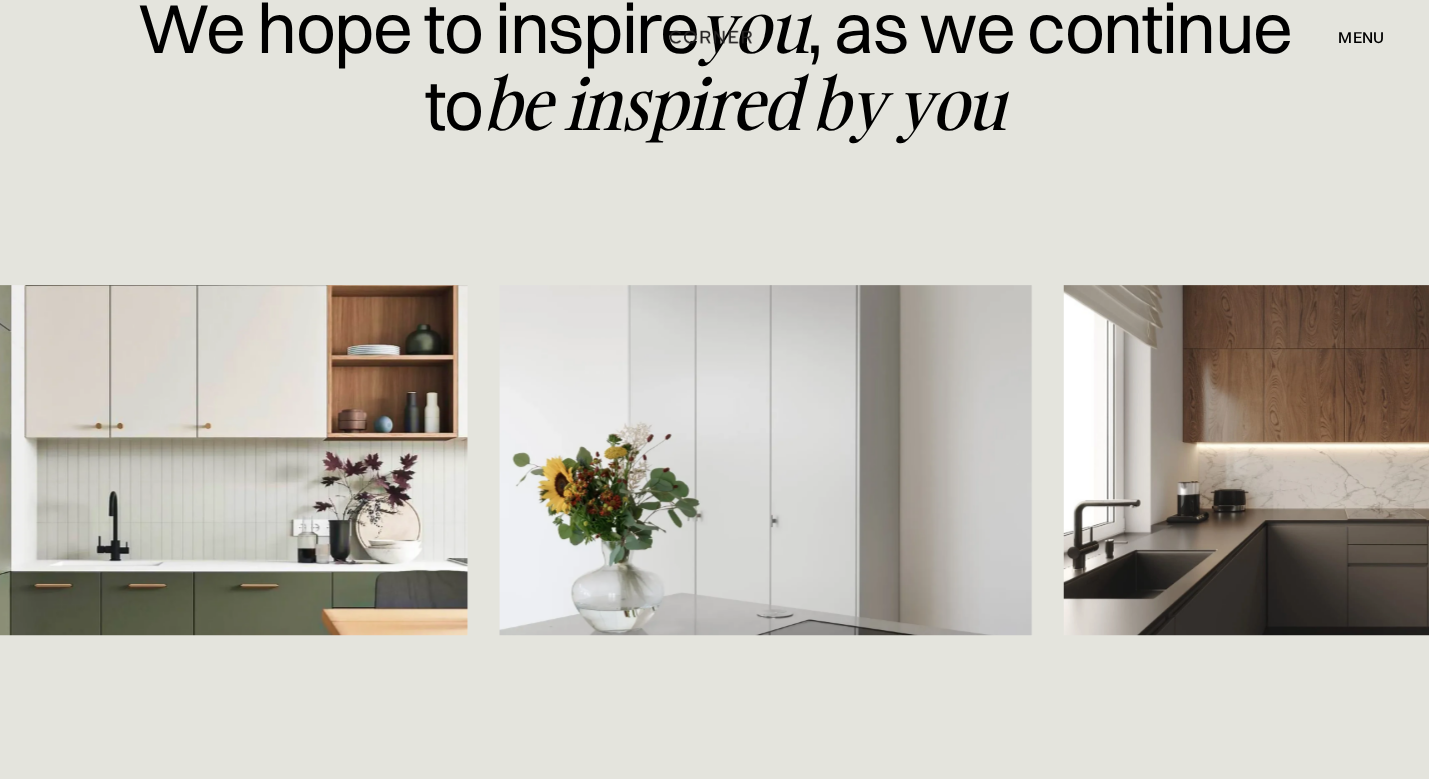click at bounding box center (1329, 460) 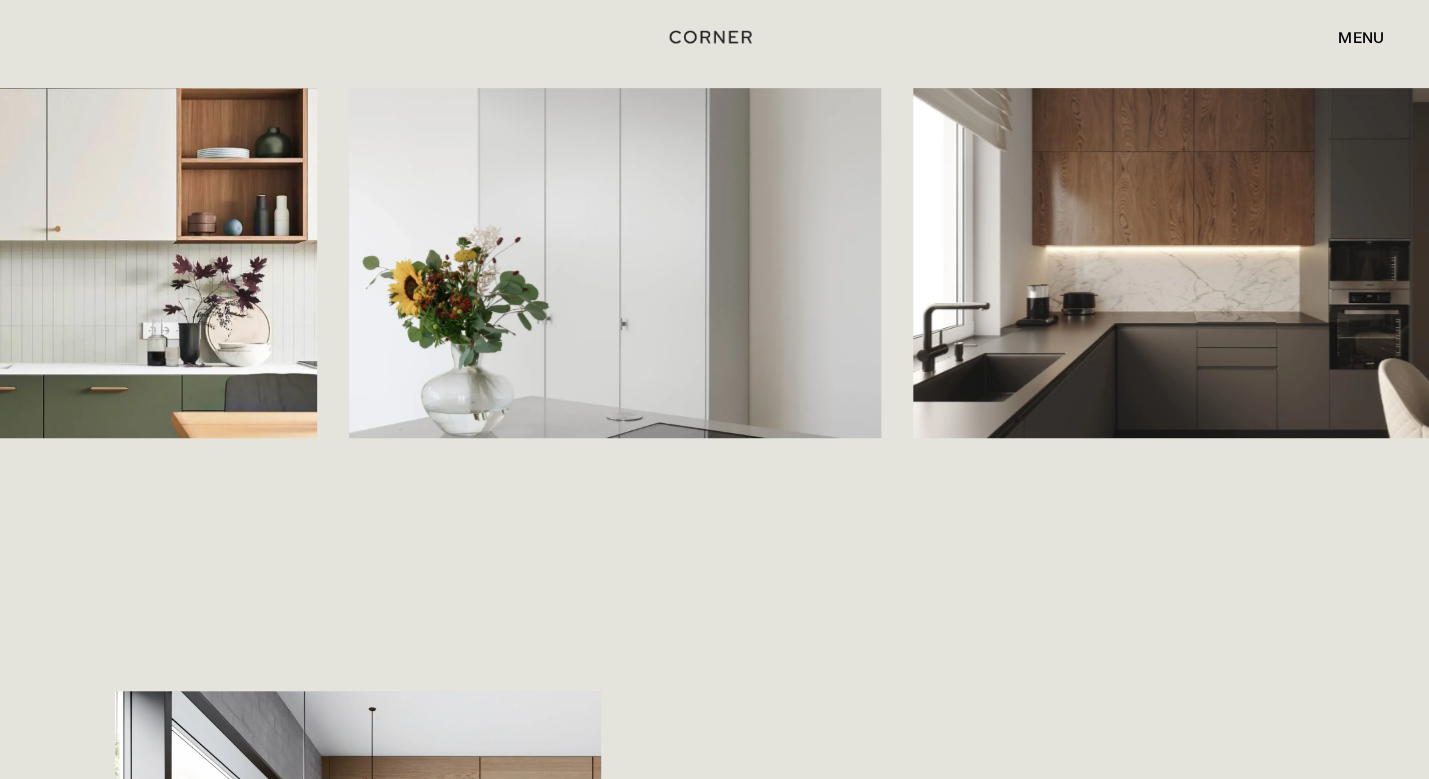 scroll, scrollTop: 3090, scrollLeft: 0, axis: vertical 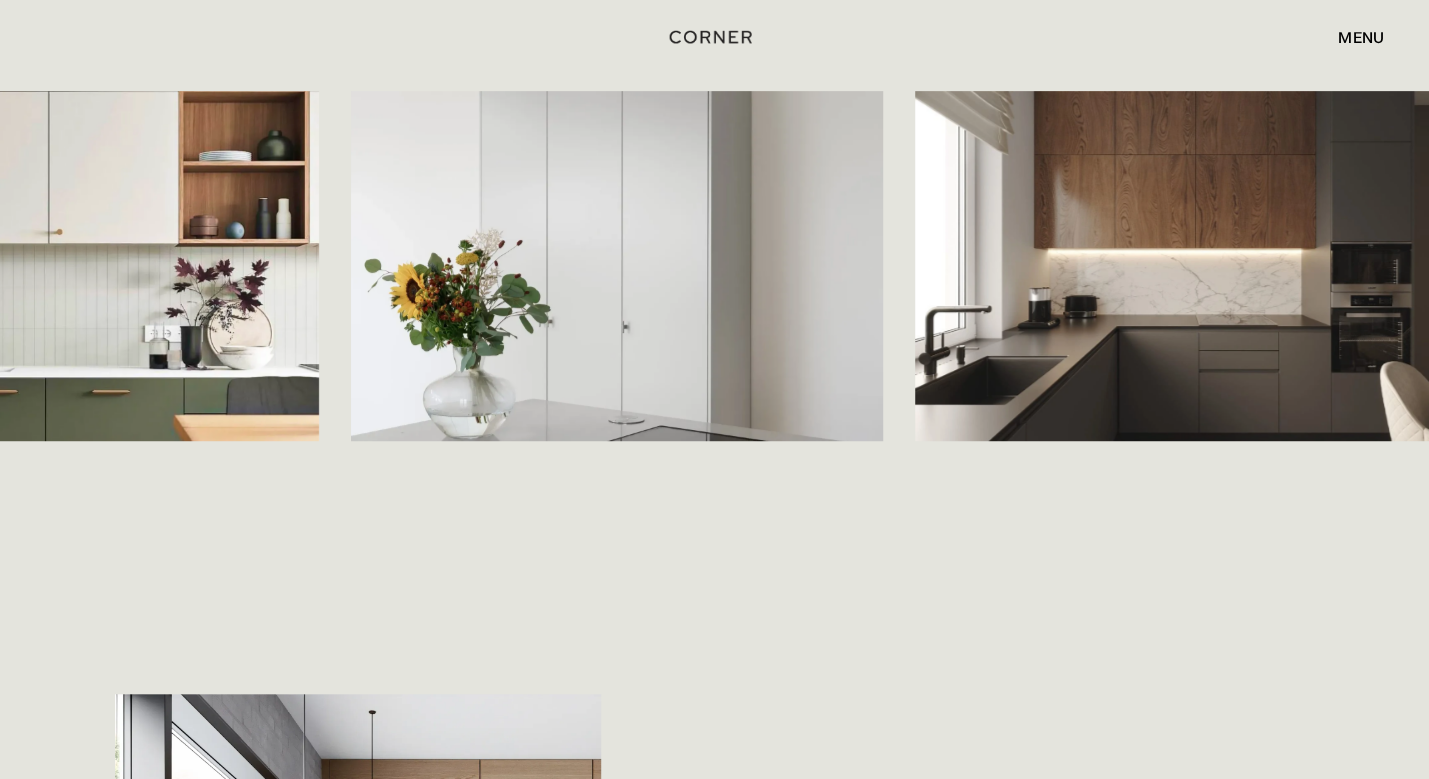 click at bounding box center (1181, 266) 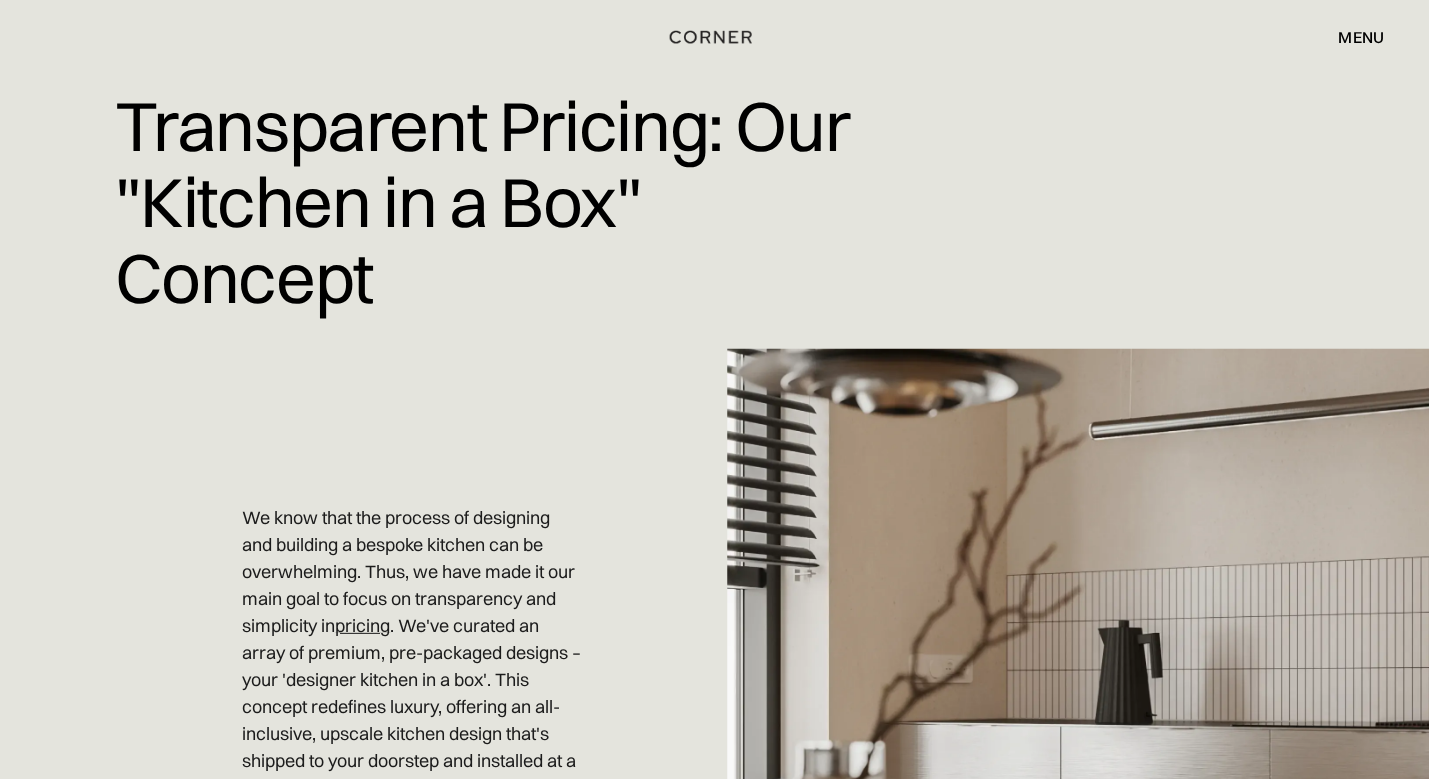 scroll, scrollTop: 1792, scrollLeft: 0, axis: vertical 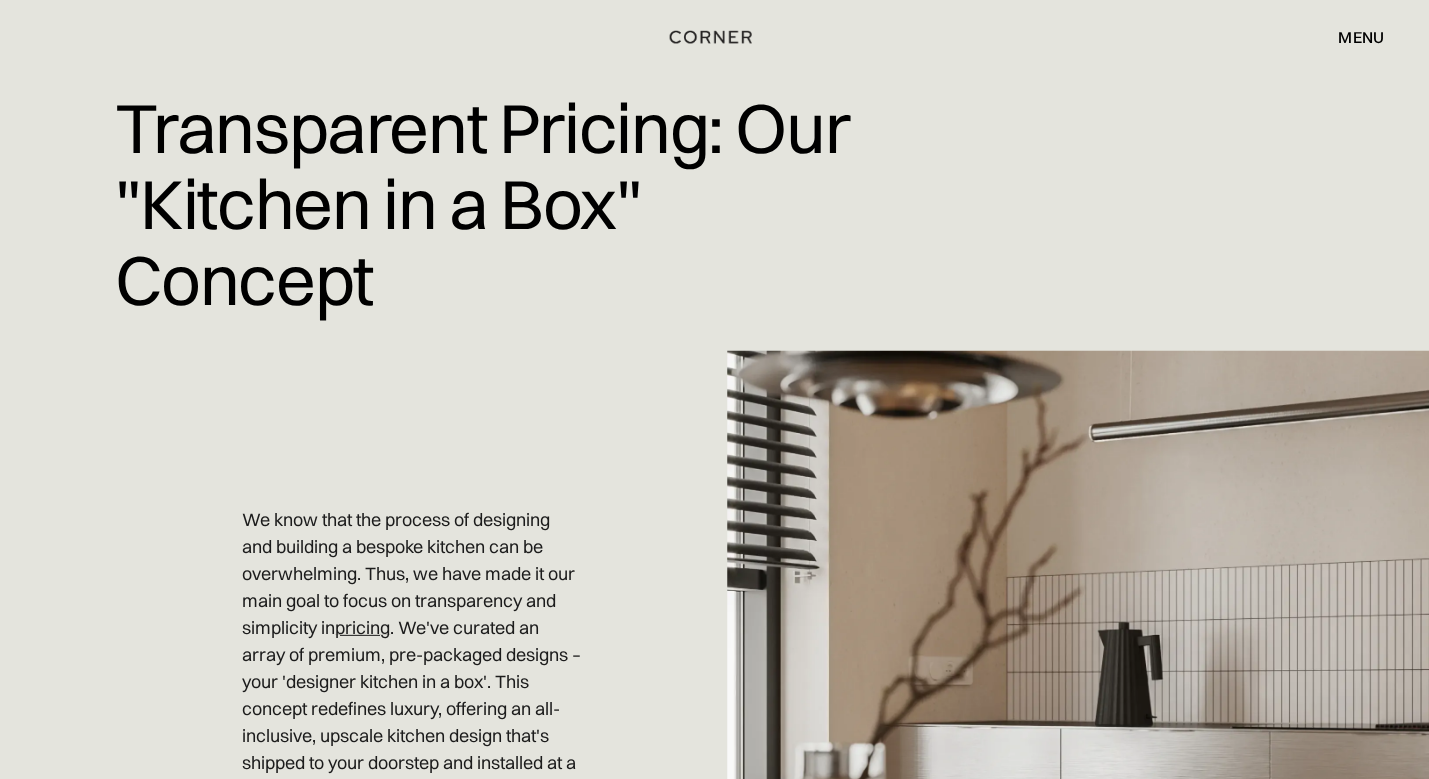click on "menu" at bounding box center (1361, 37) 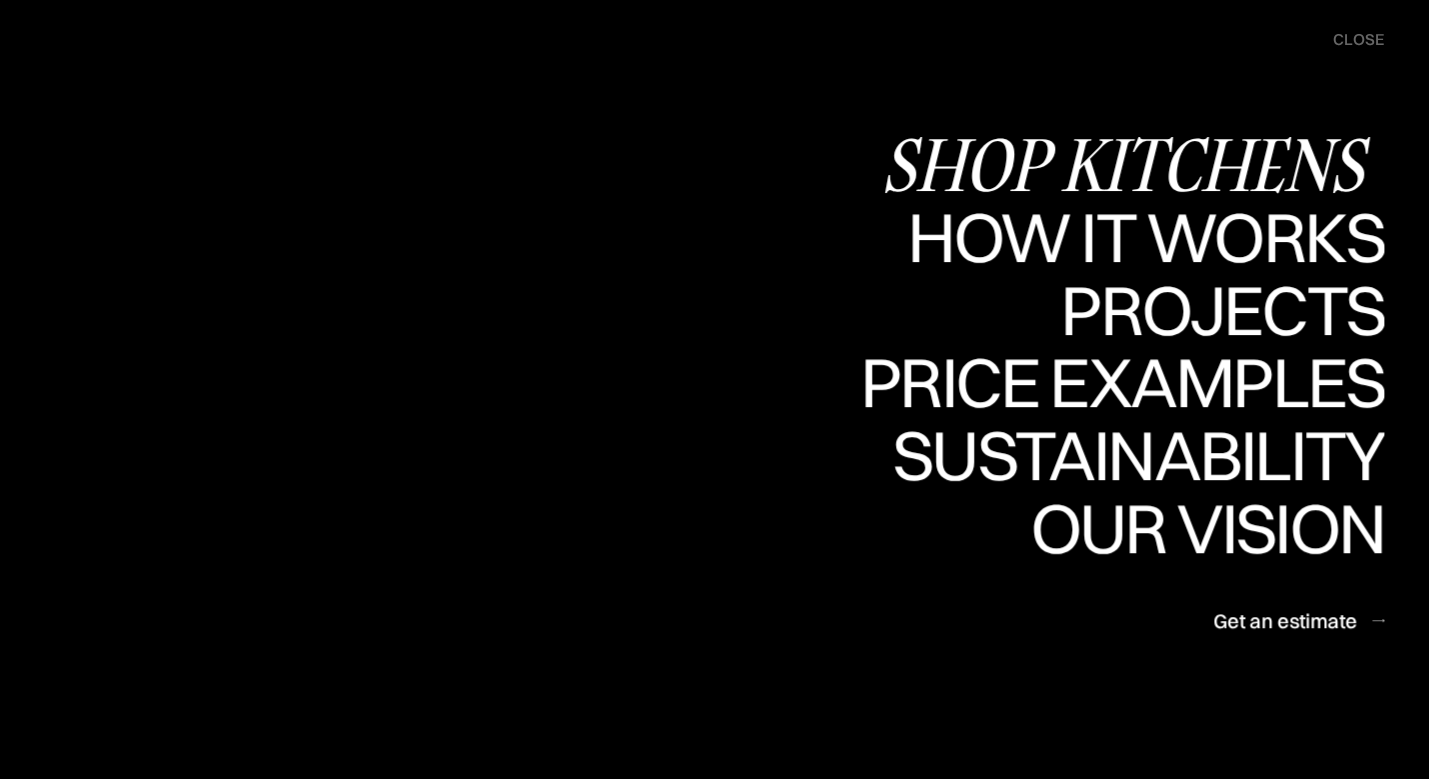 click on "Shop Kitchens" at bounding box center [1132, 164] 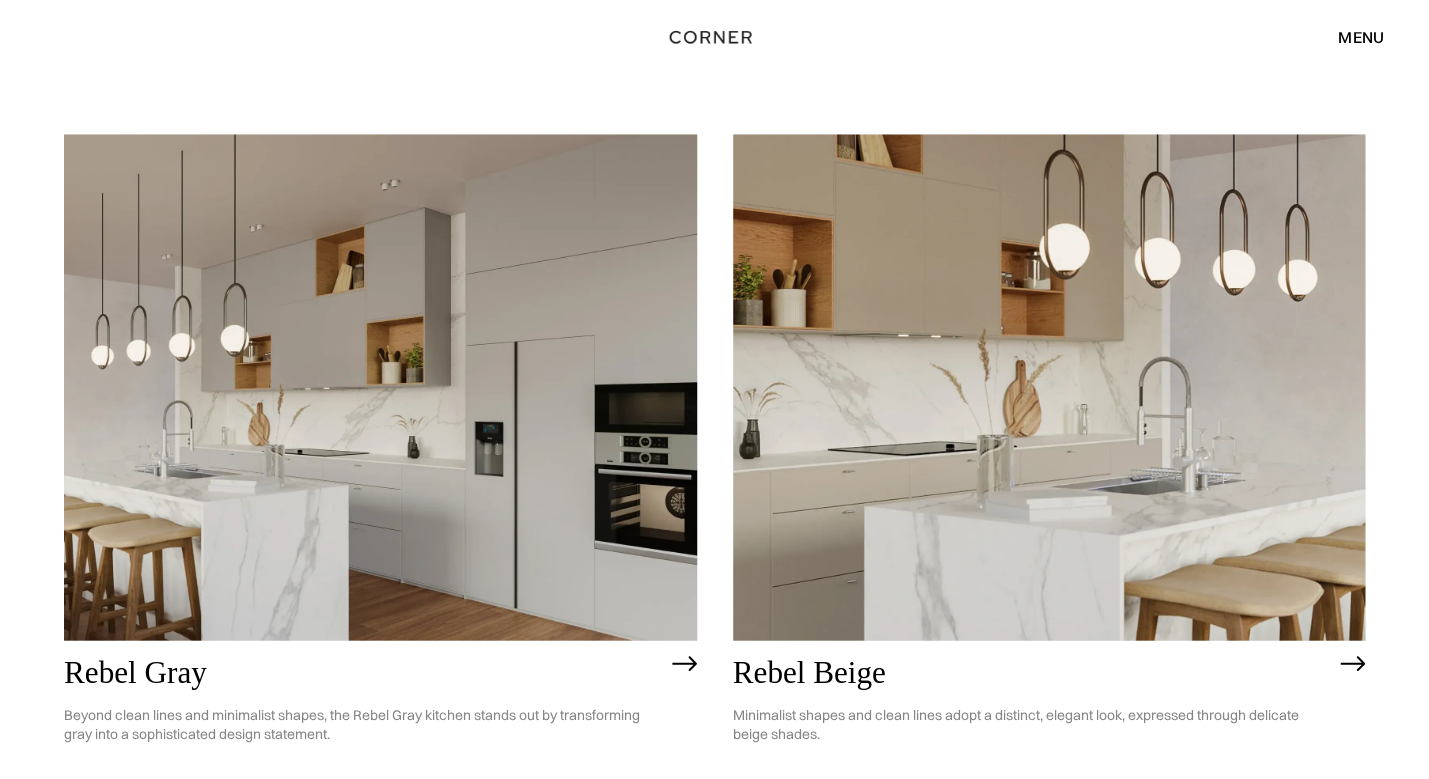 scroll, scrollTop: 4119, scrollLeft: 0, axis: vertical 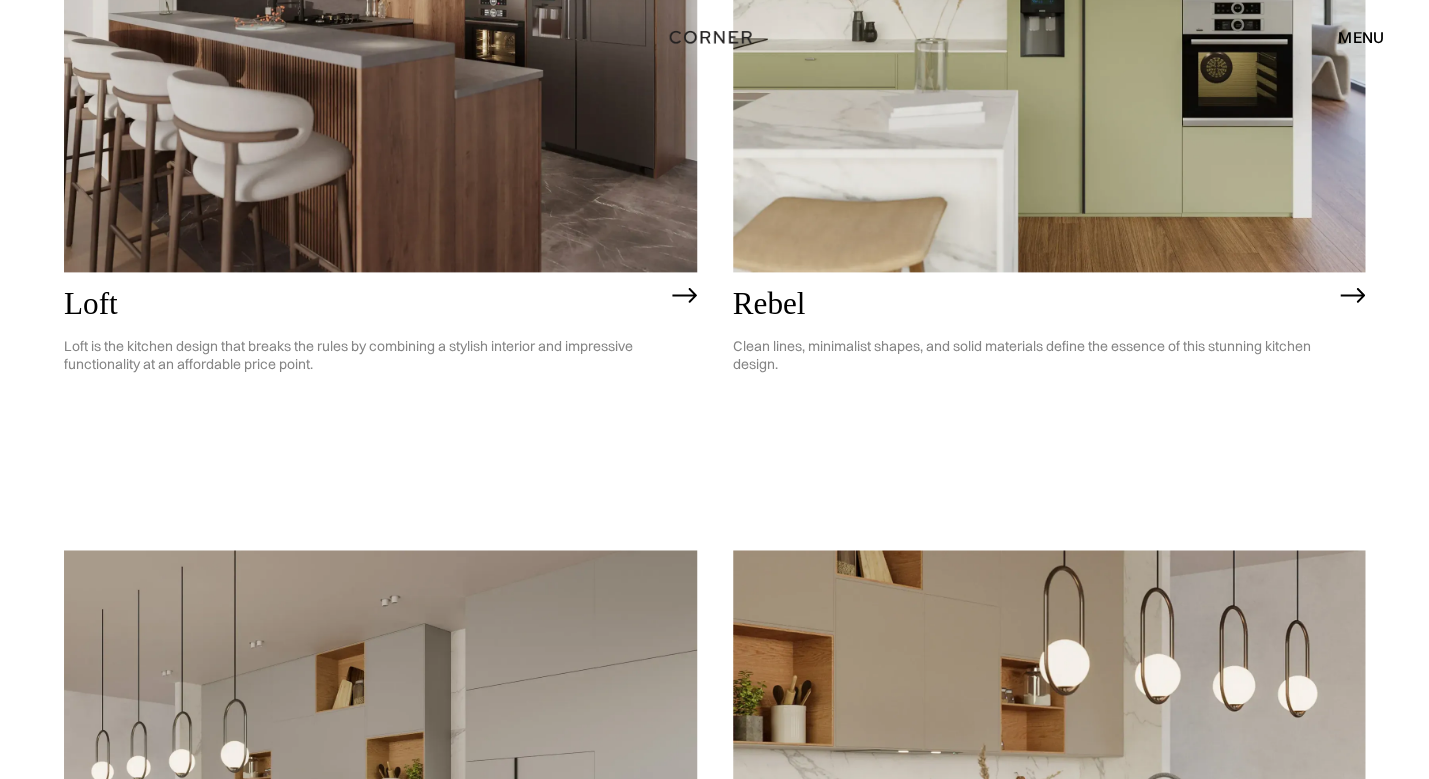click at bounding box center (380, 19) 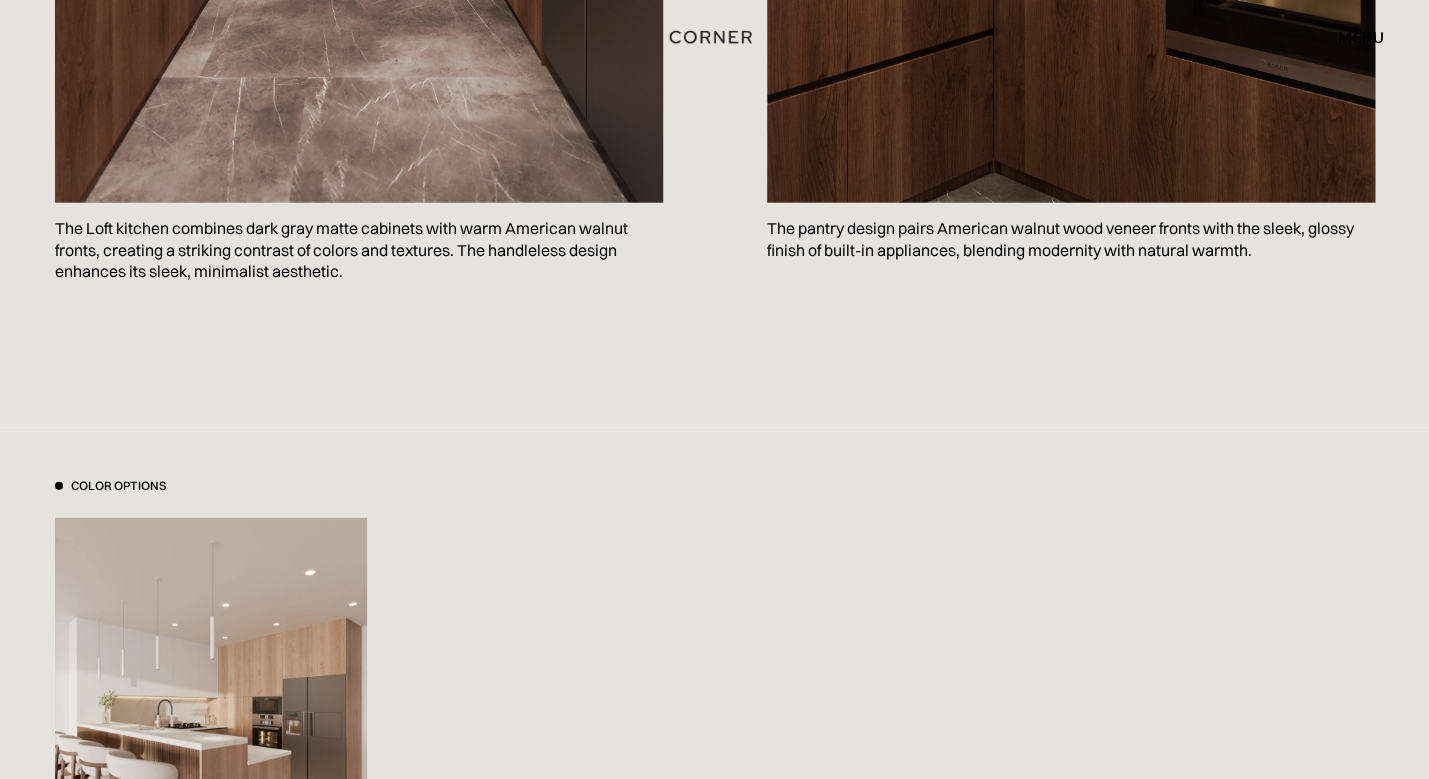 scroll, scrollTop: 1702, scrollLeft: 0, axis: vertical 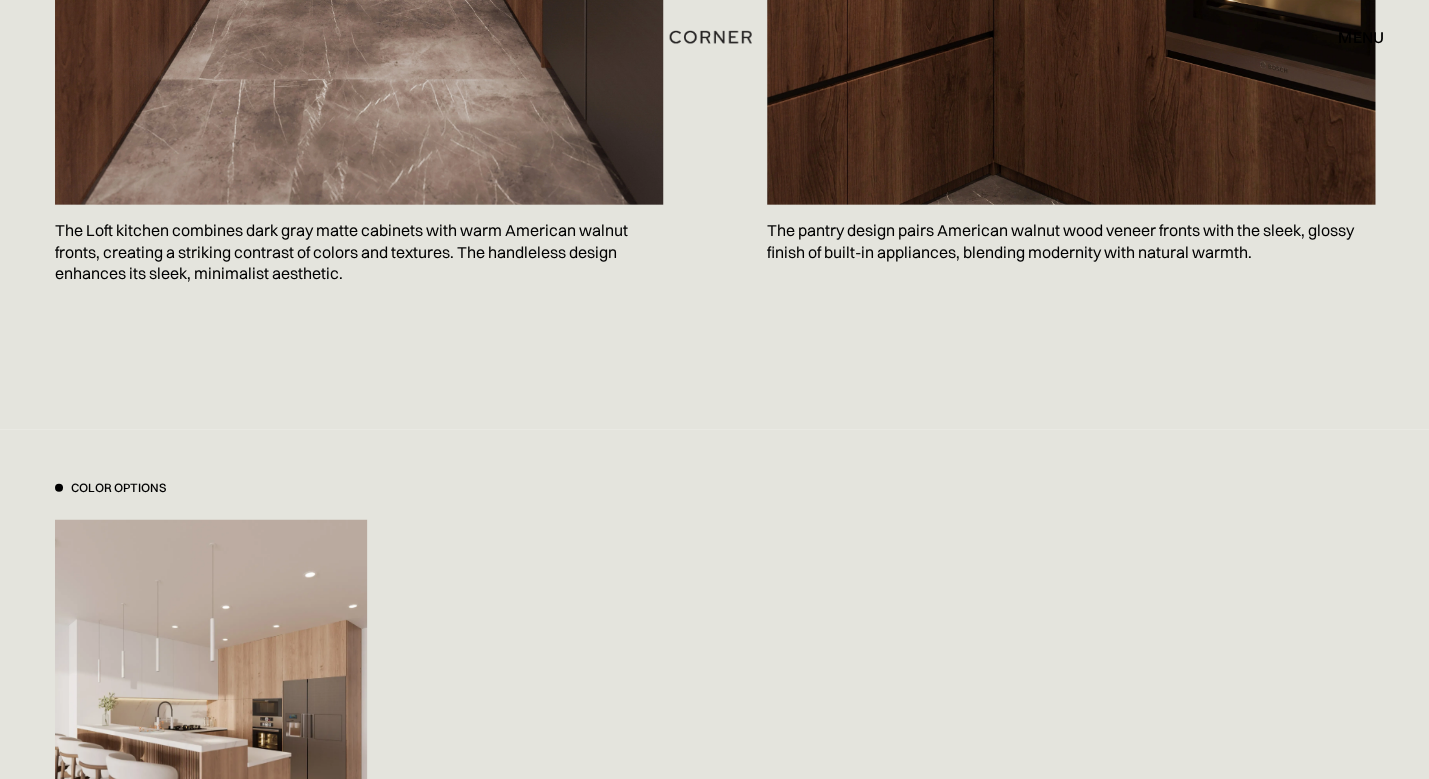 click at bounding box center (211, 728) 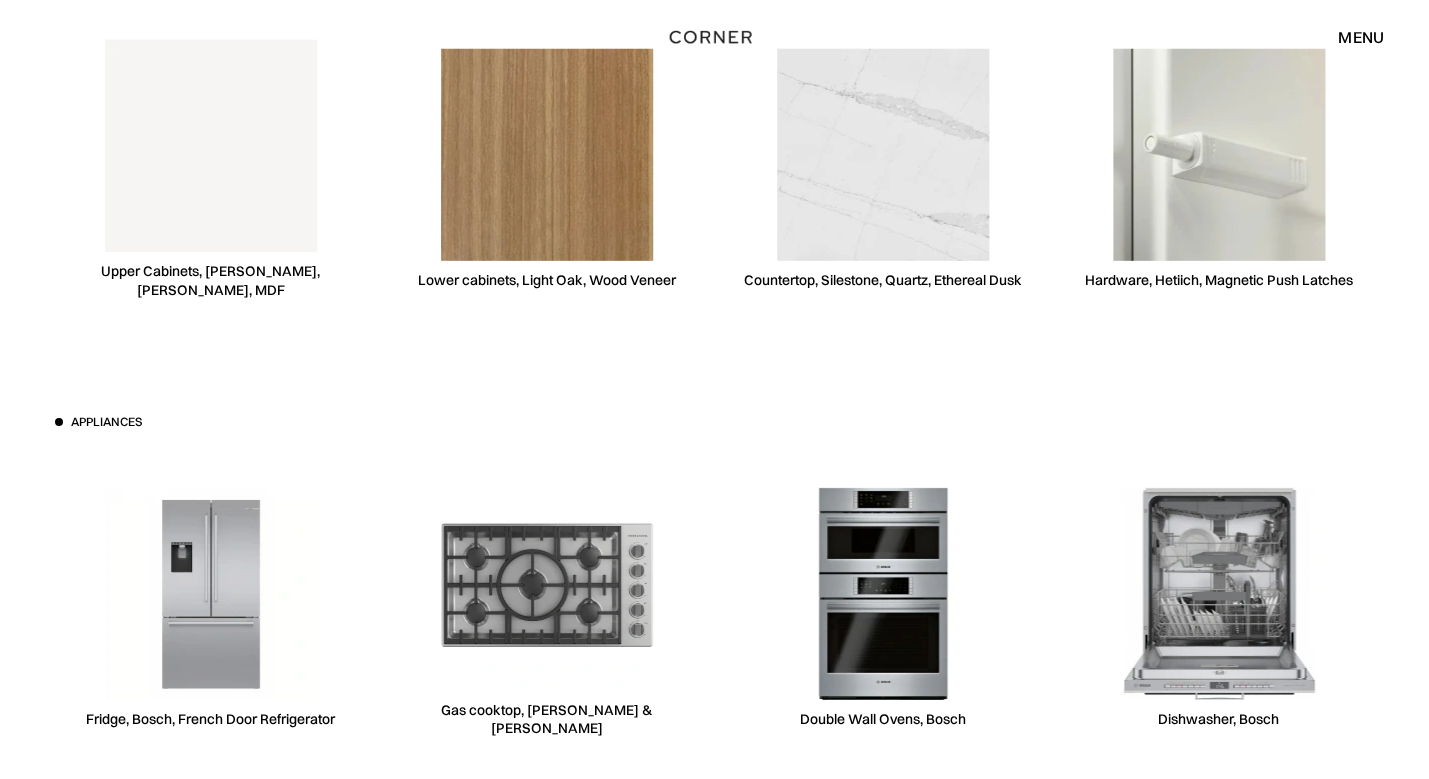 scroll, scrollTop: 7892, scrollLeft: 0, axis: vertical 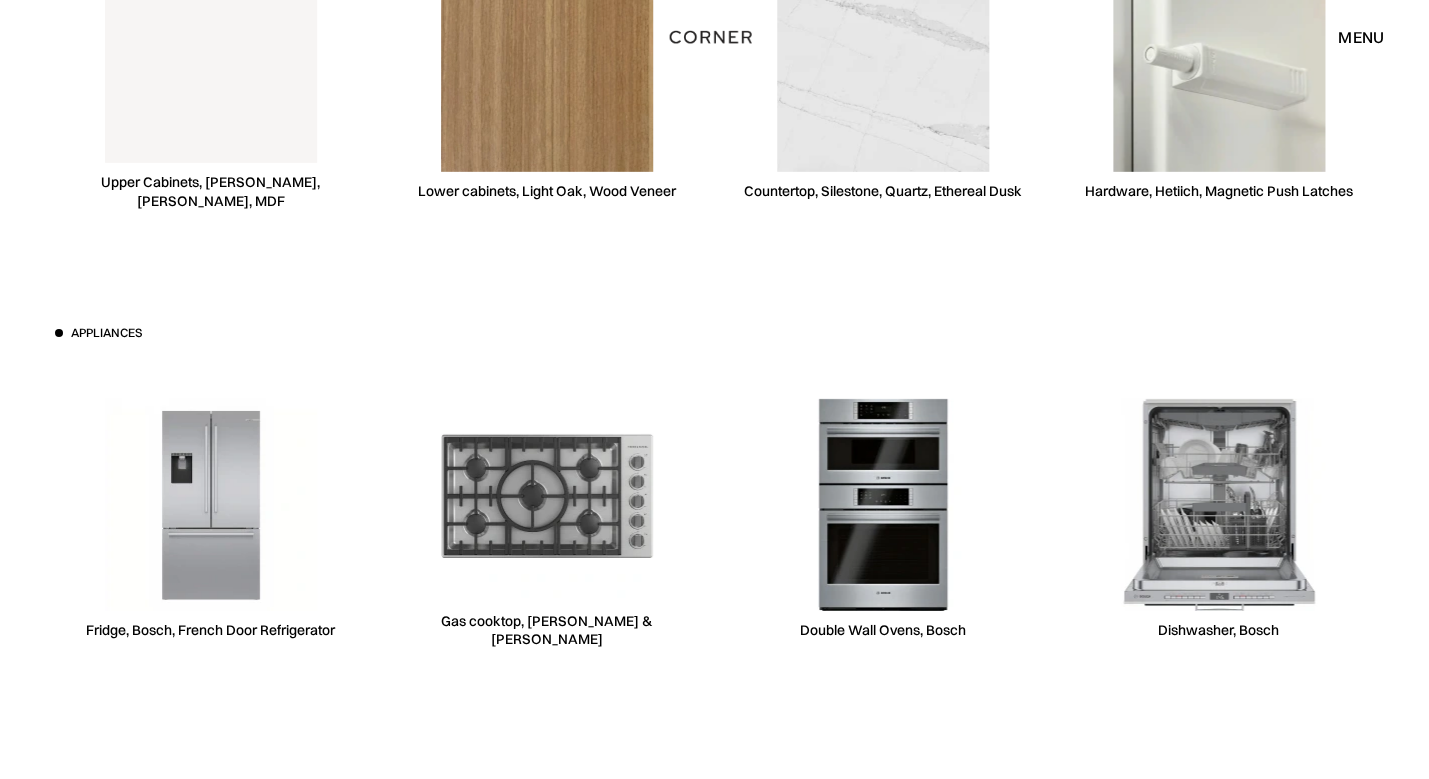 click at bounding box center [211, 505] 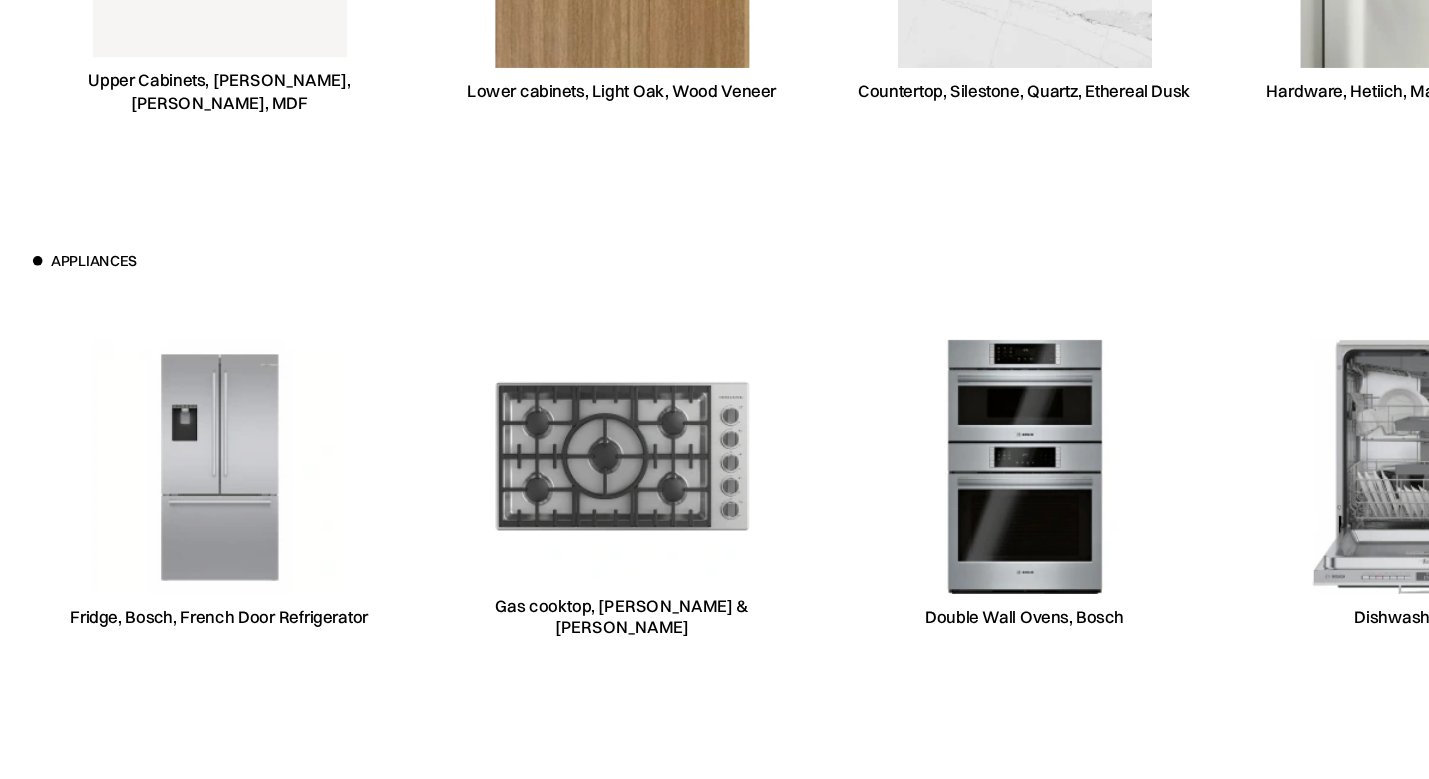click on "Double Wall Ovens, Bosch" at bounding box center (883, 519) 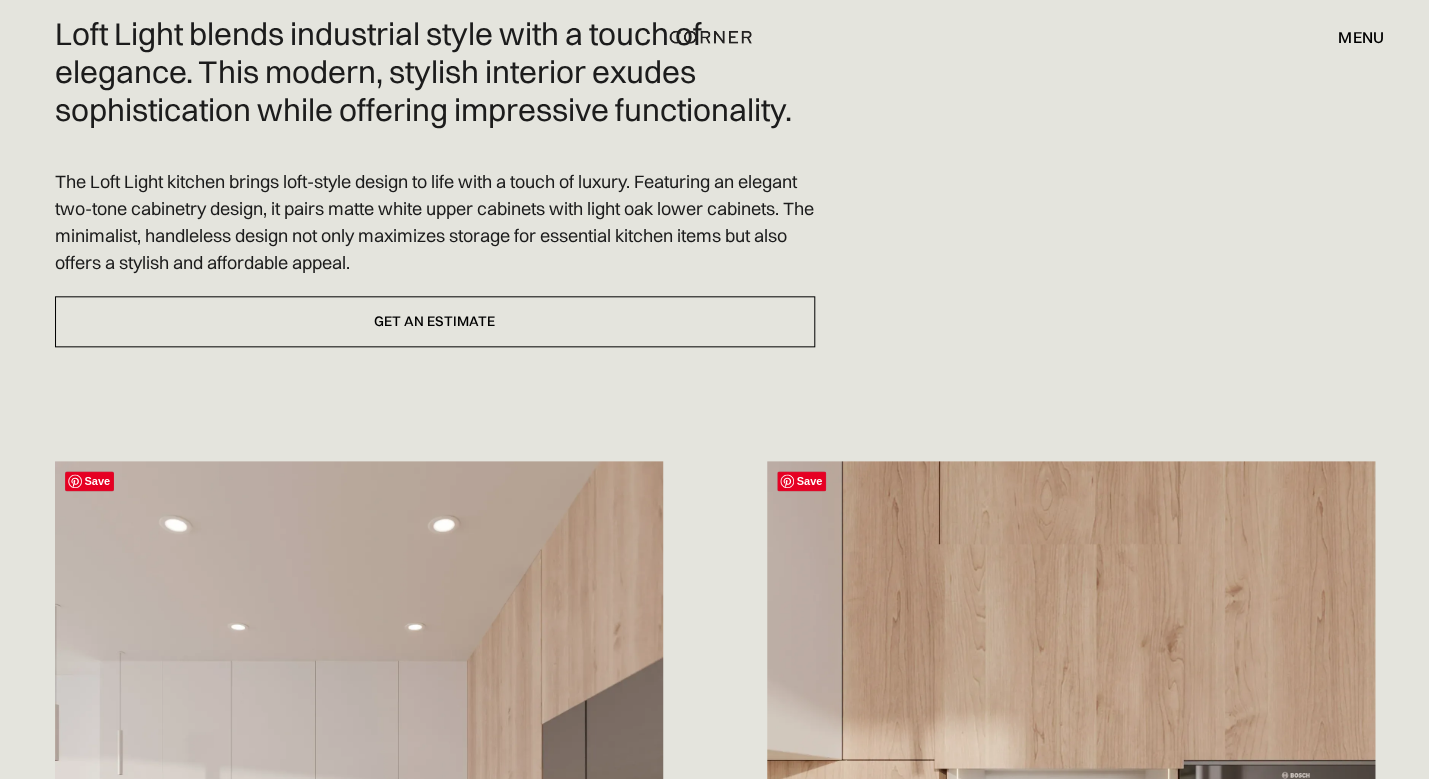 scroll, scrollTop: 0, scrollLeft: 0, axis: both 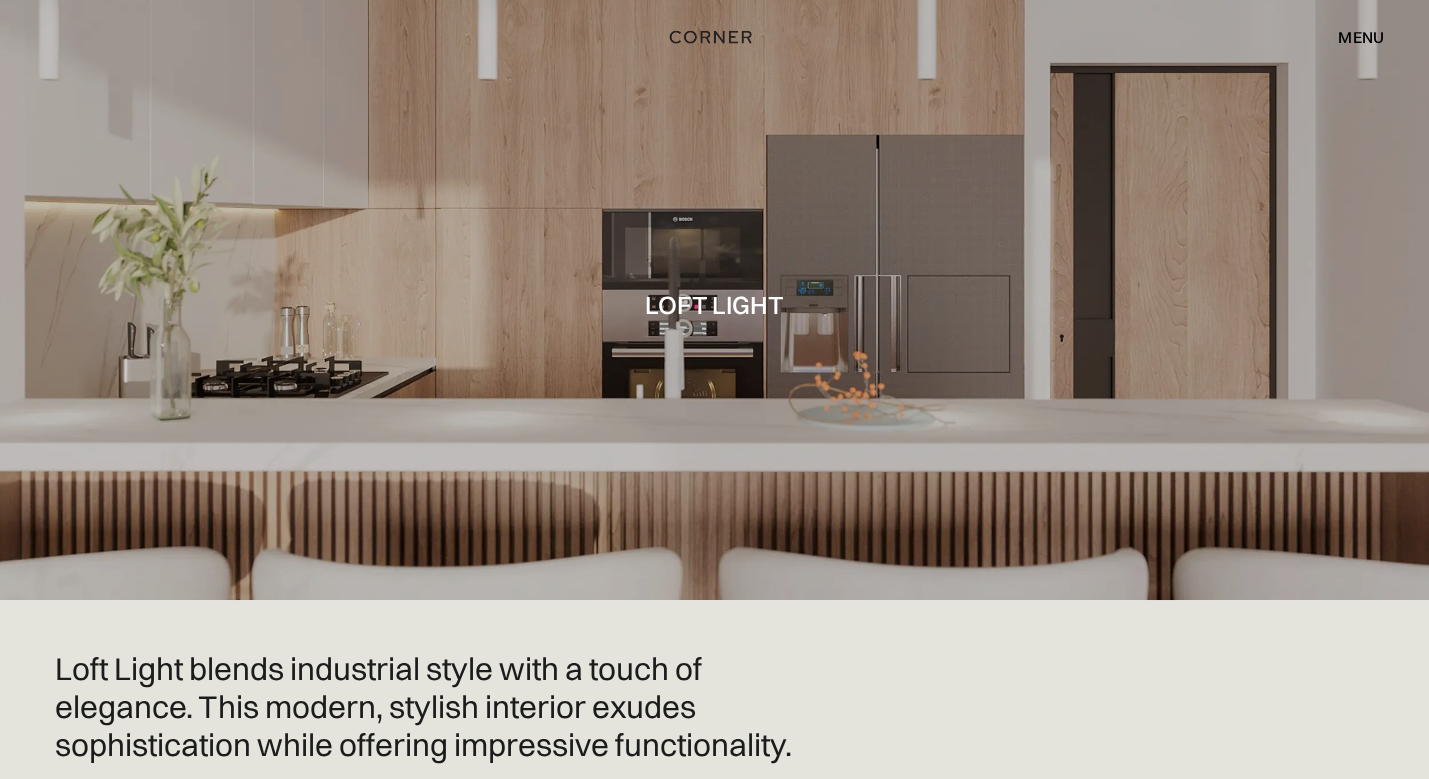 click on "menu" at bounding box center [1361, 37] 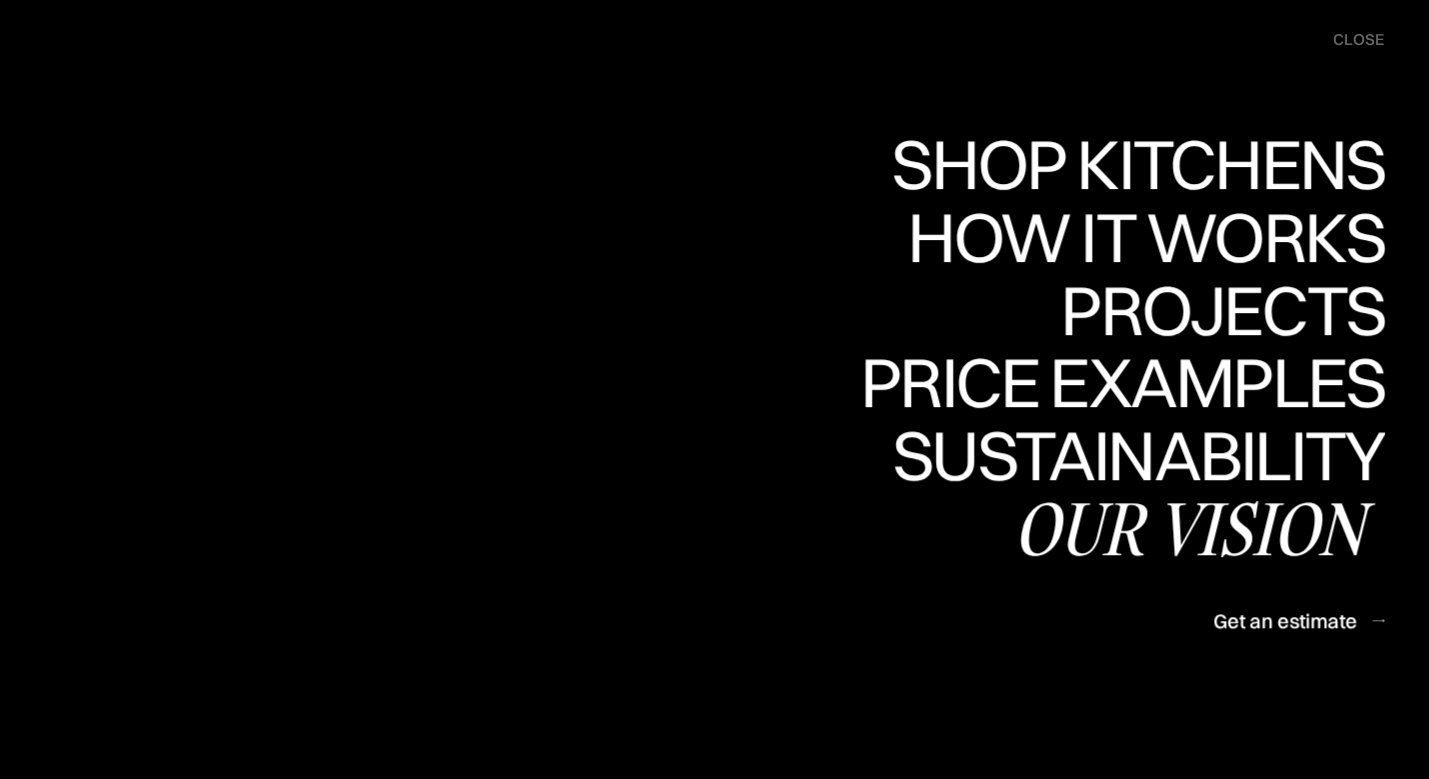 click on "Our vision" at bounding box center (1198, 528) 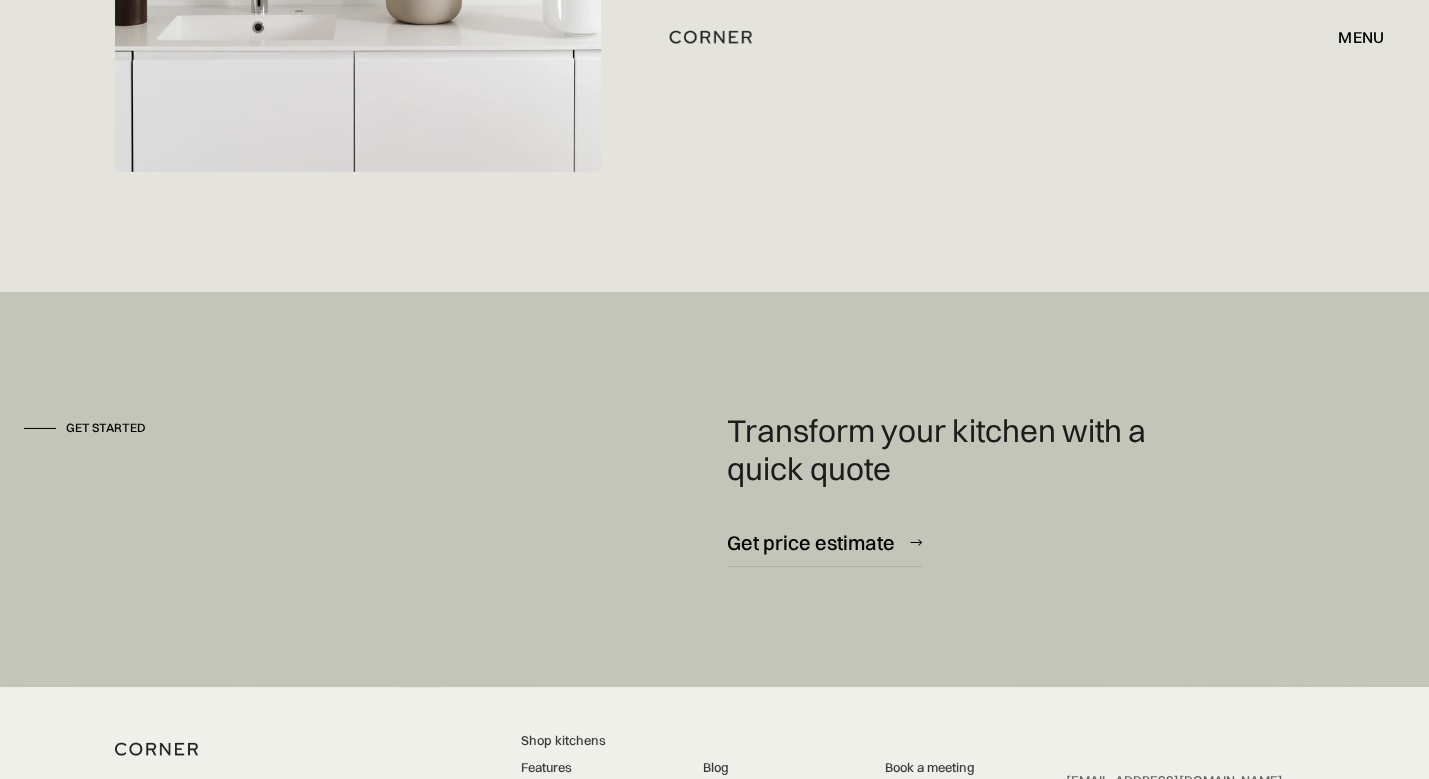 scroll, scrollTop: 5336, scrollLeft: 0, axis: vertical 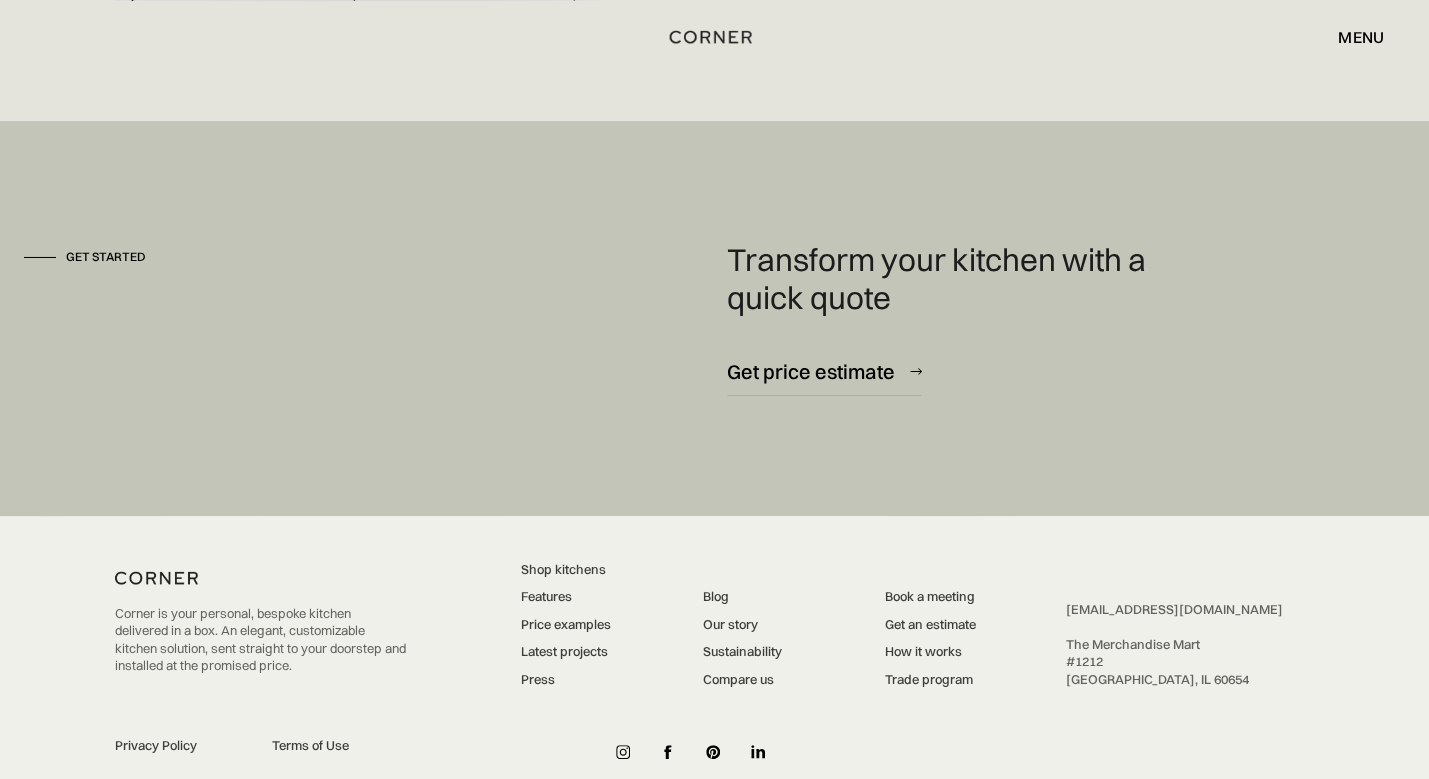 click on "Our story" at bounding box center (741, 625) 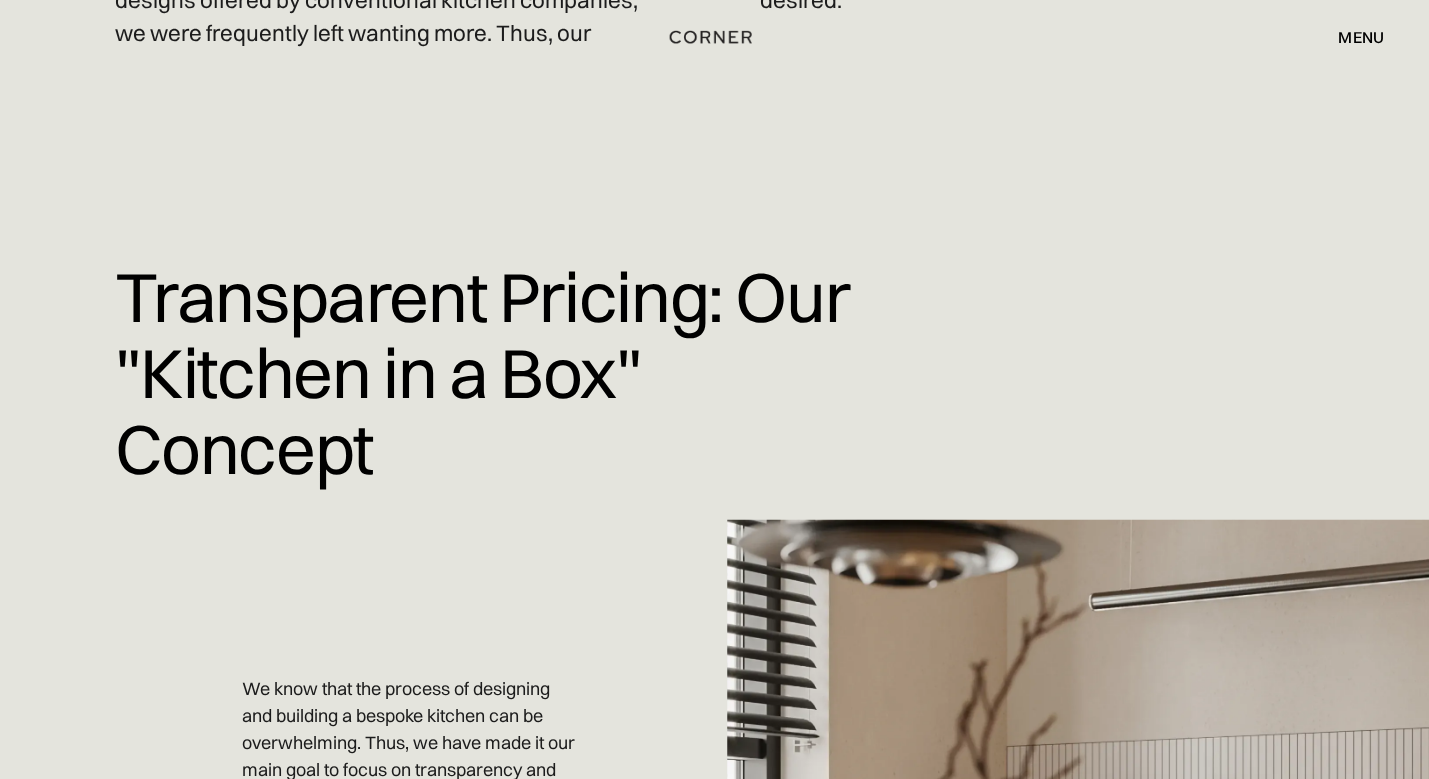 scroll, scrollTop: 0, scrollLeft: 0, axis: both 